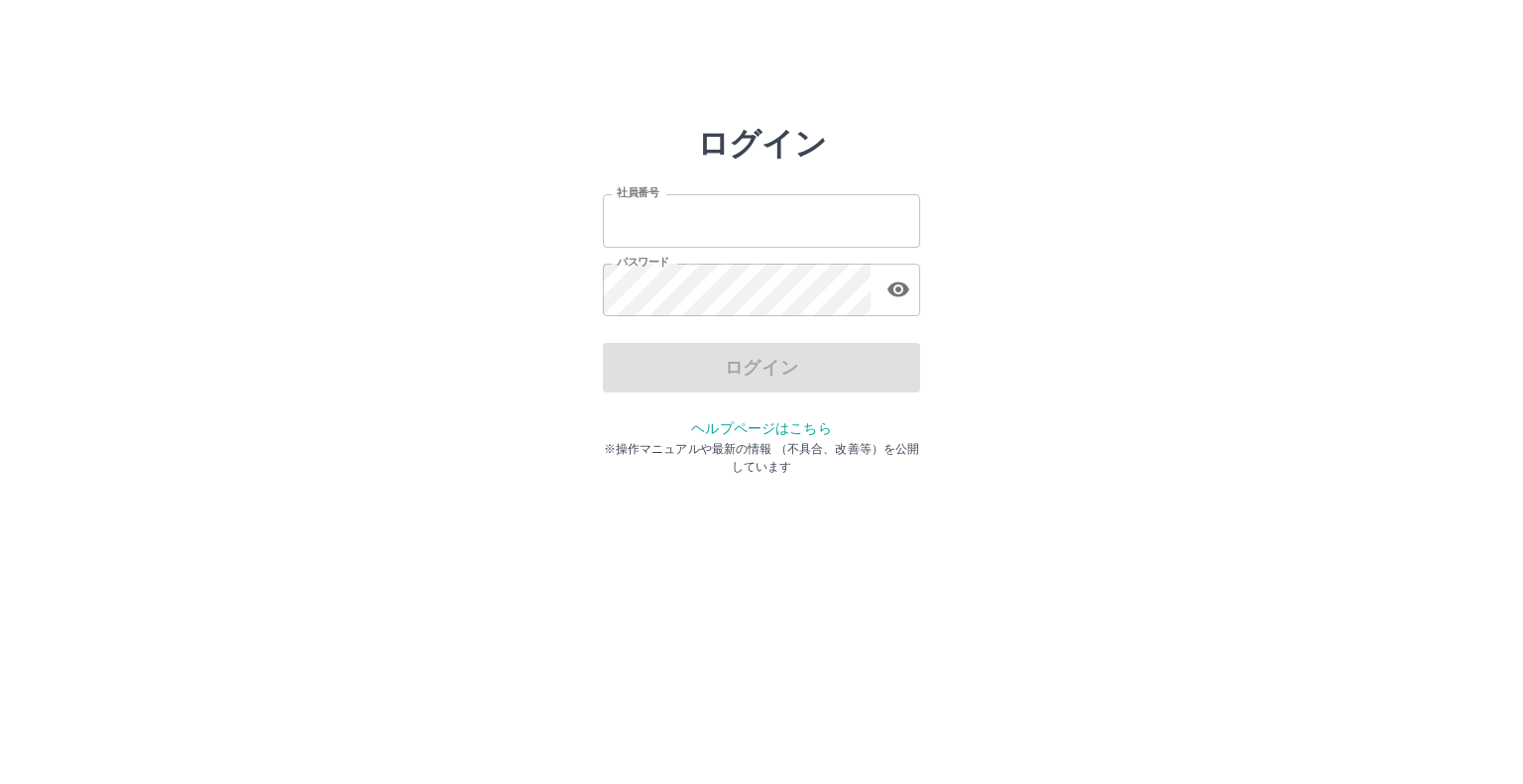 scroll, scrollTop: 0, scrollLeft: 0, axis: both 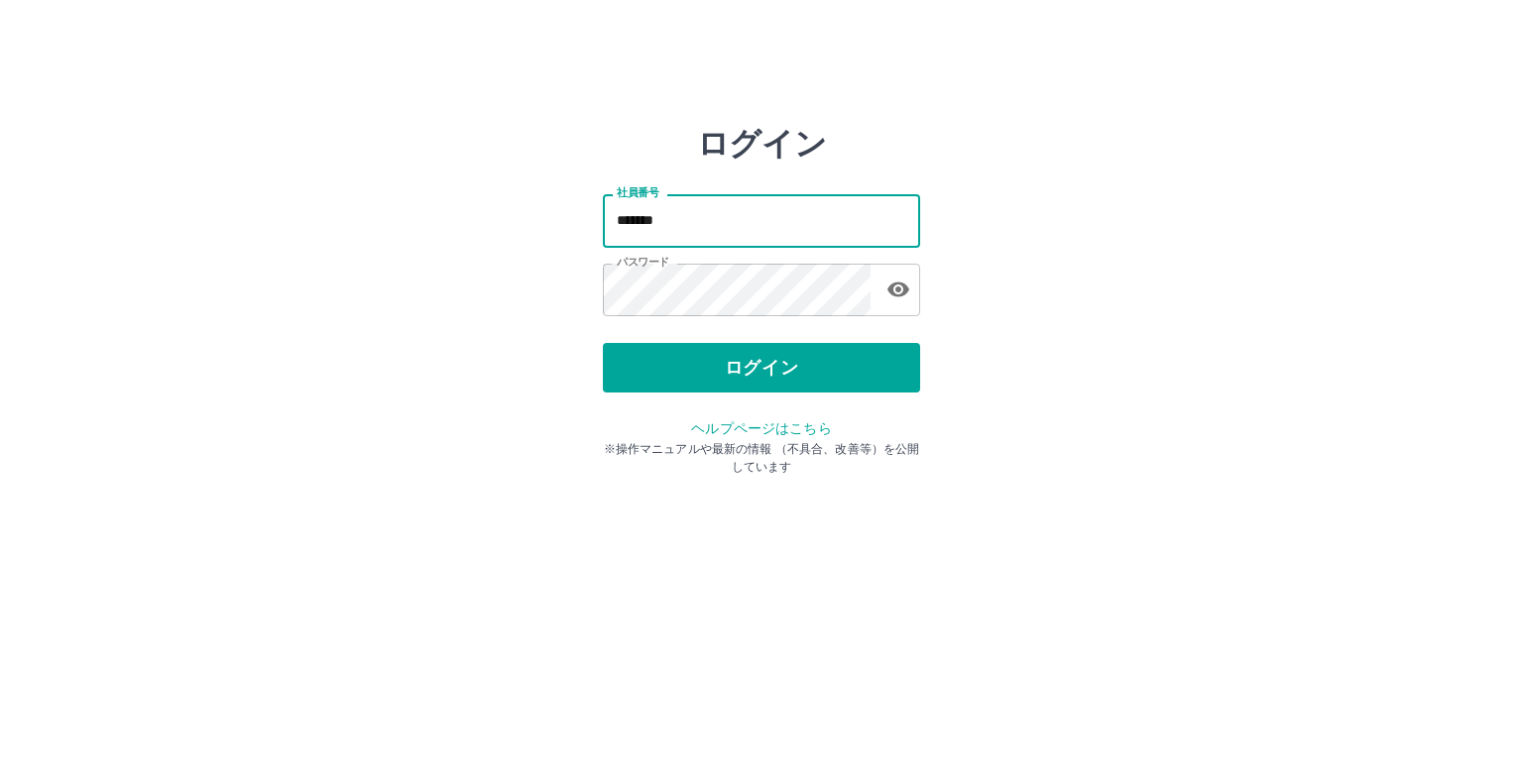 drag, startPoint x: 674, startPoint y: 223, endPoint x: 688, endPoint y: 225, distance: 14.142136 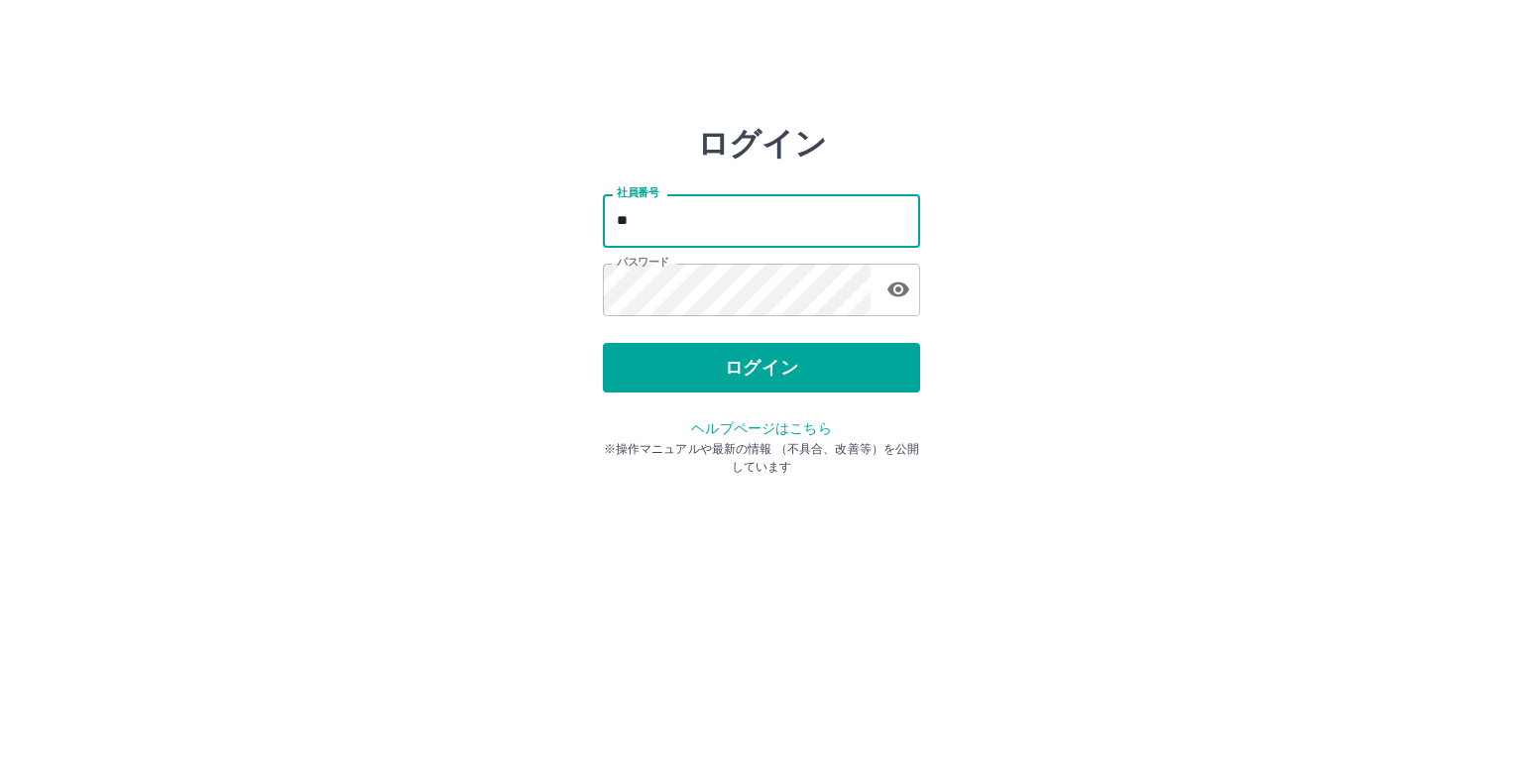 type on "*" 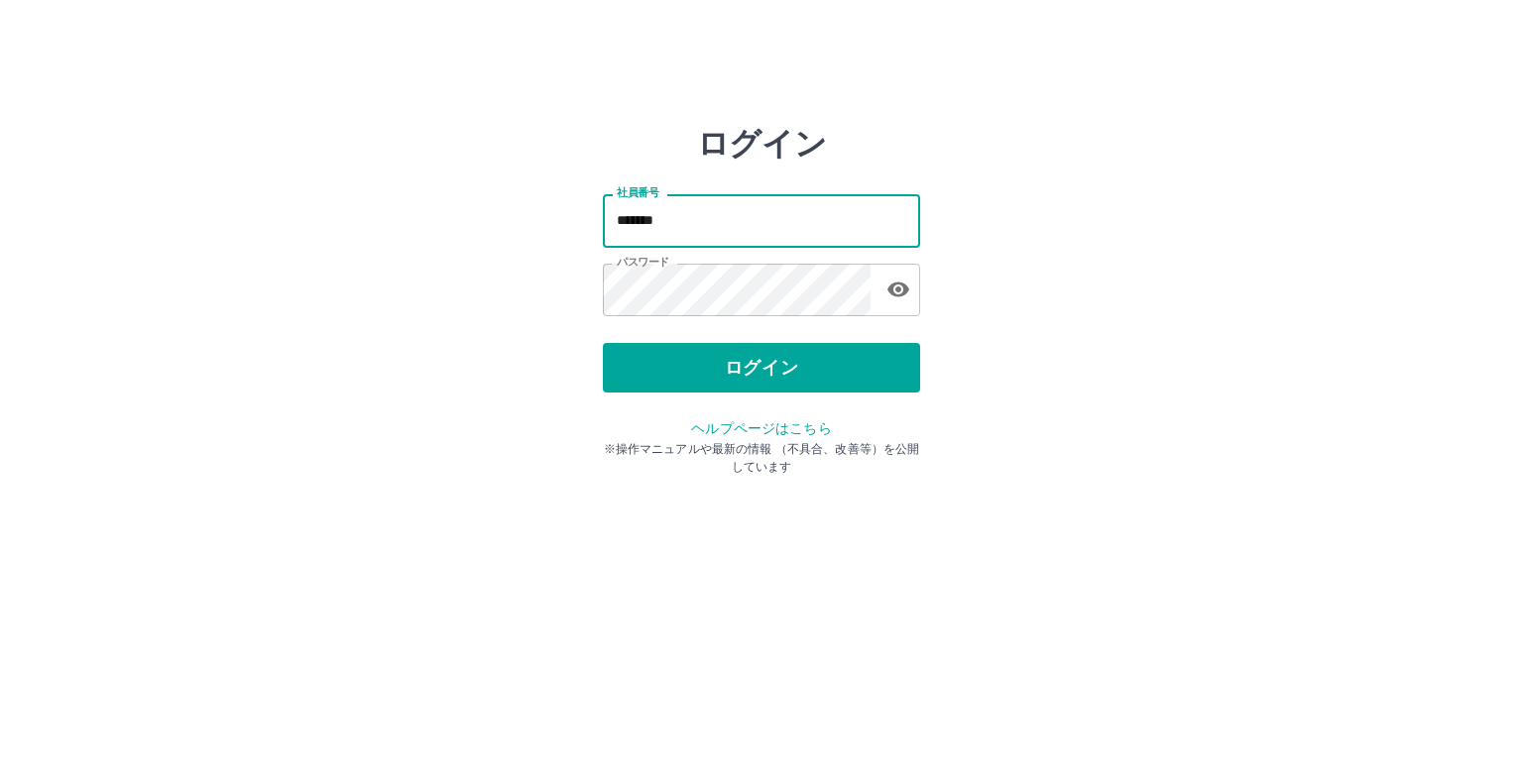 type on "*******" 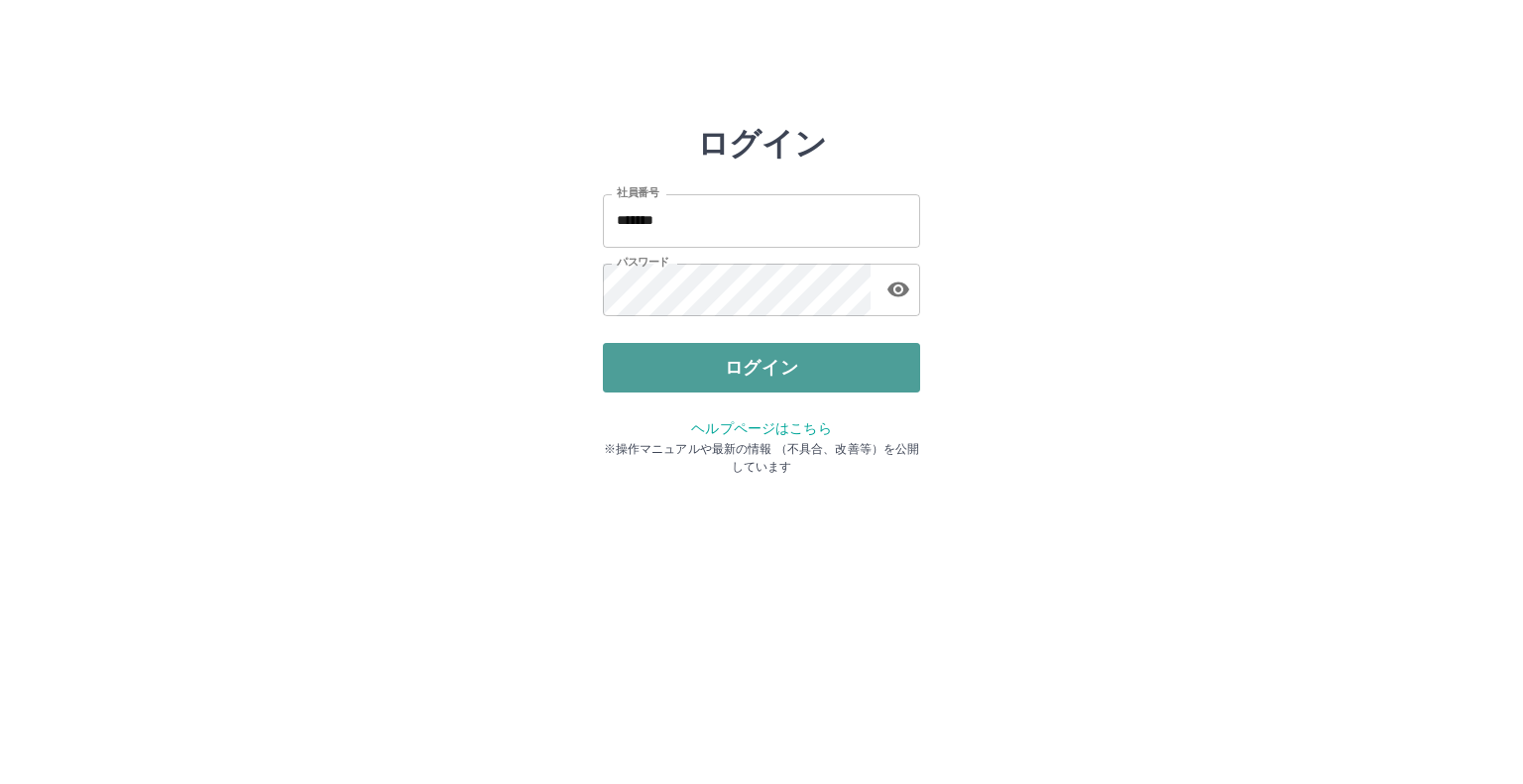 click on "ログイン" at bounding box center [762, 368] 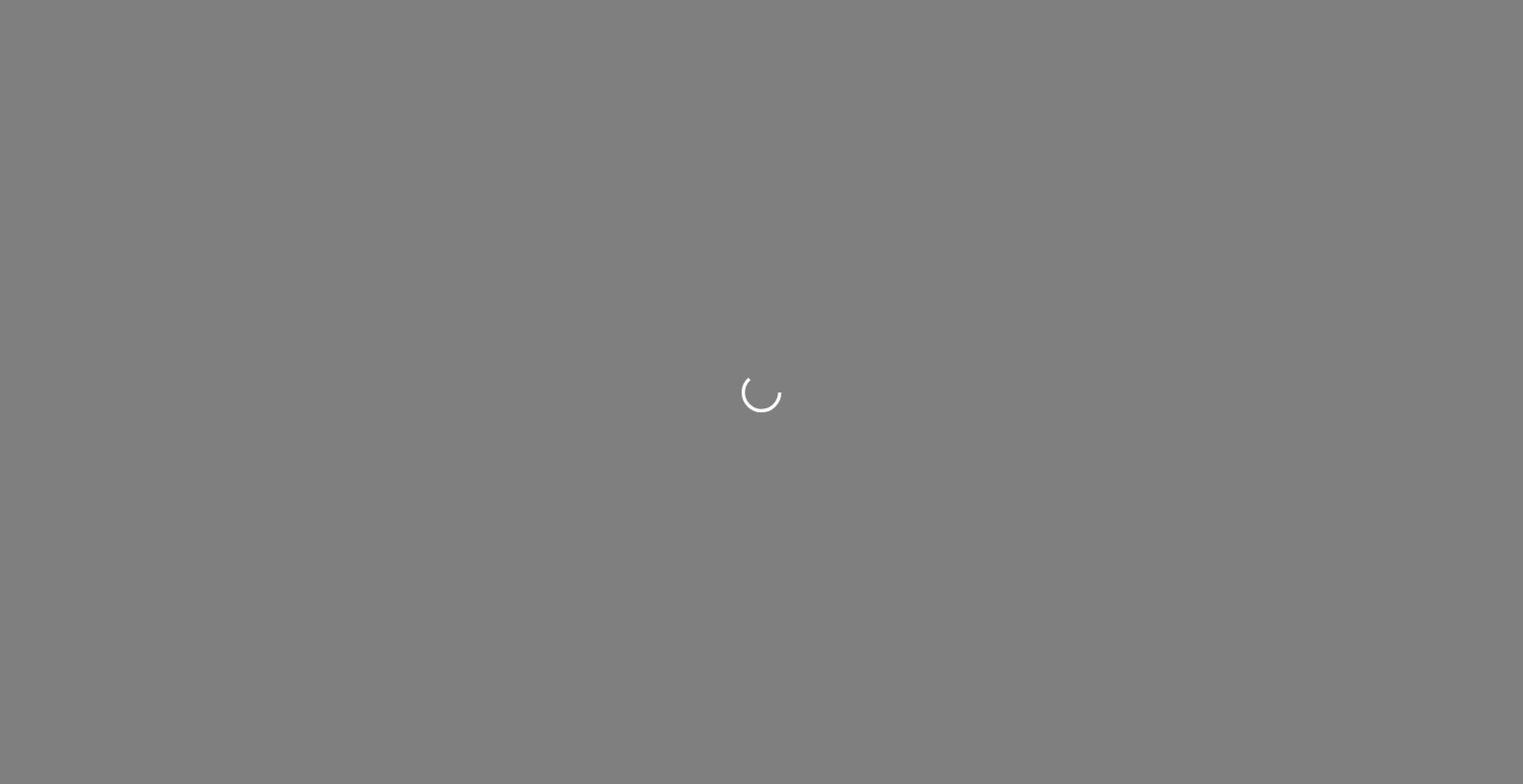 scroll, scrollTop: 0, scrollLeft: 0, axis: both 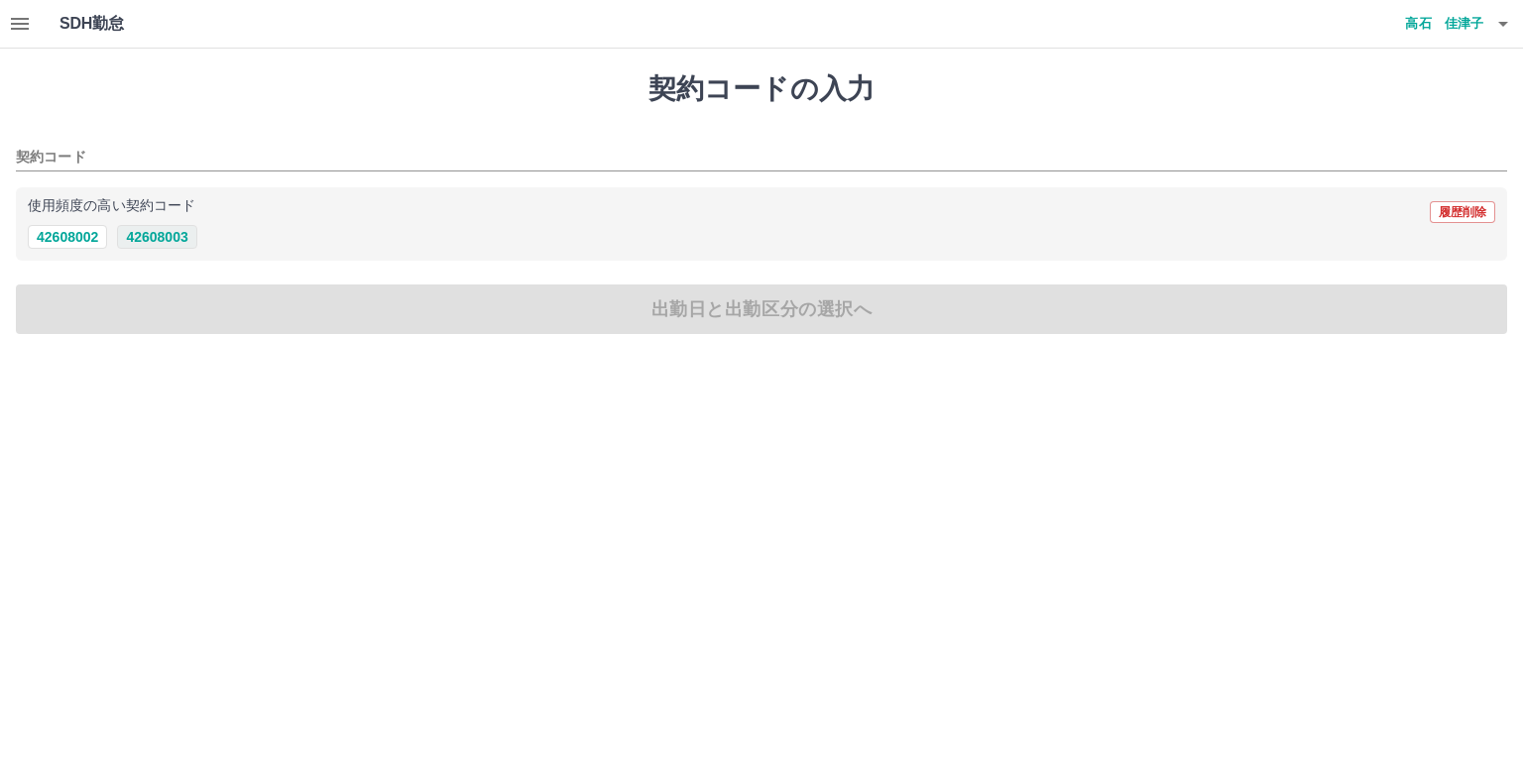 drag, startPoint x: 176, startPoint y: 239, endPoint x: 185, endPoint y: 244, distance: 10.29563 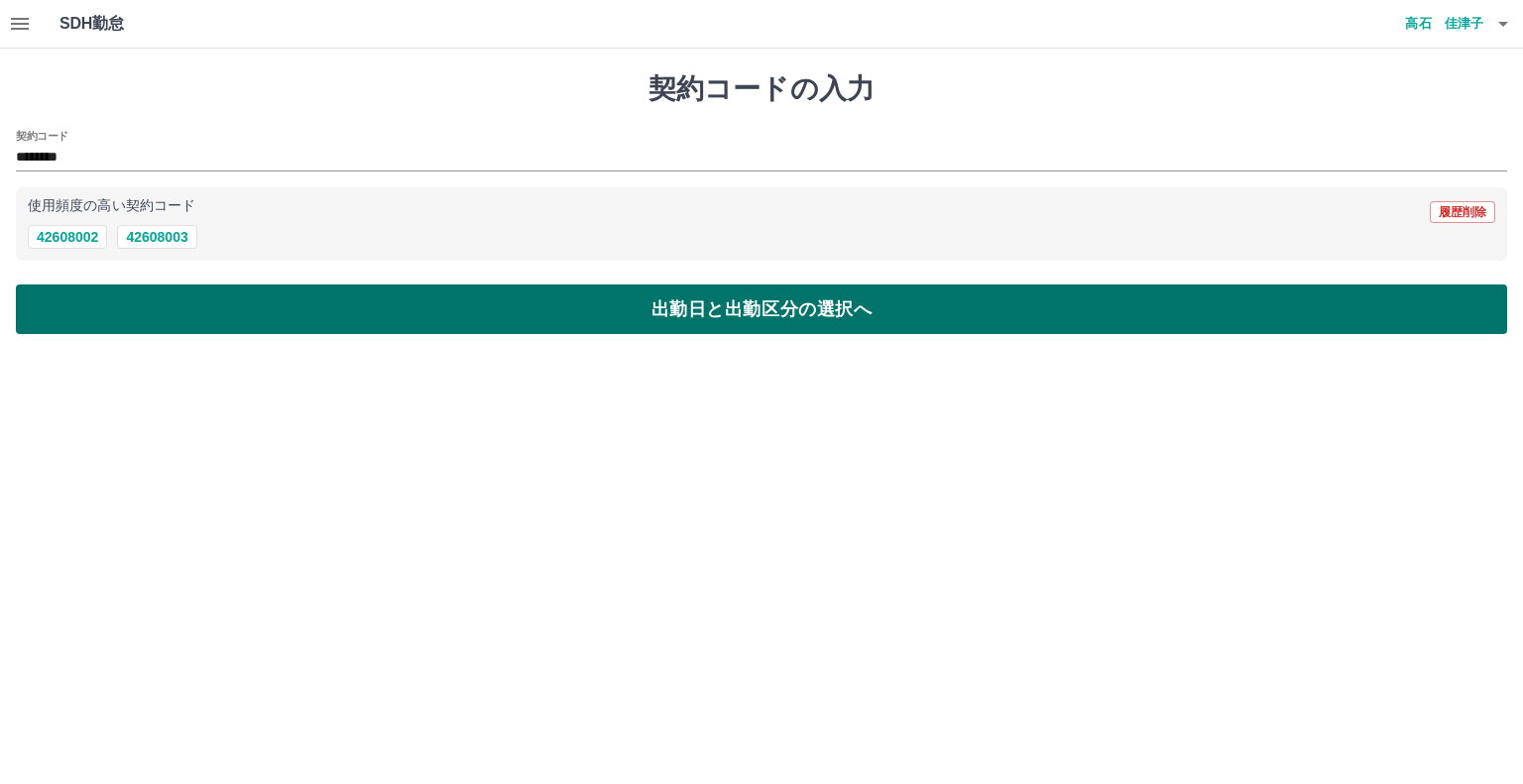 click on "出勤日と出勤区分の選択へ" at bounding box center [762, 309] 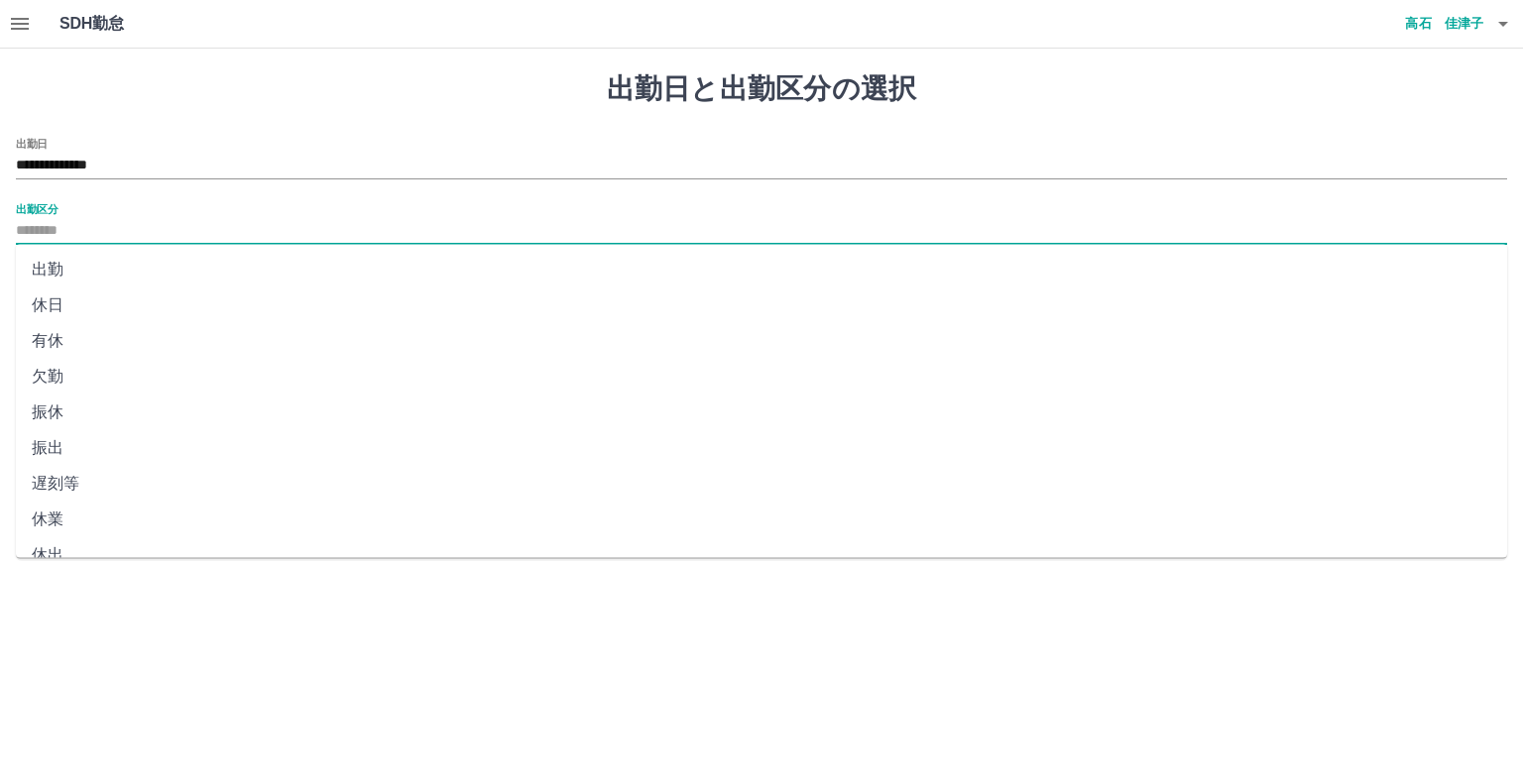 drag, startPoint x: 81, startPoint y: 225, endPoint x: 84, endPoint y: 255, distance: 30.149627 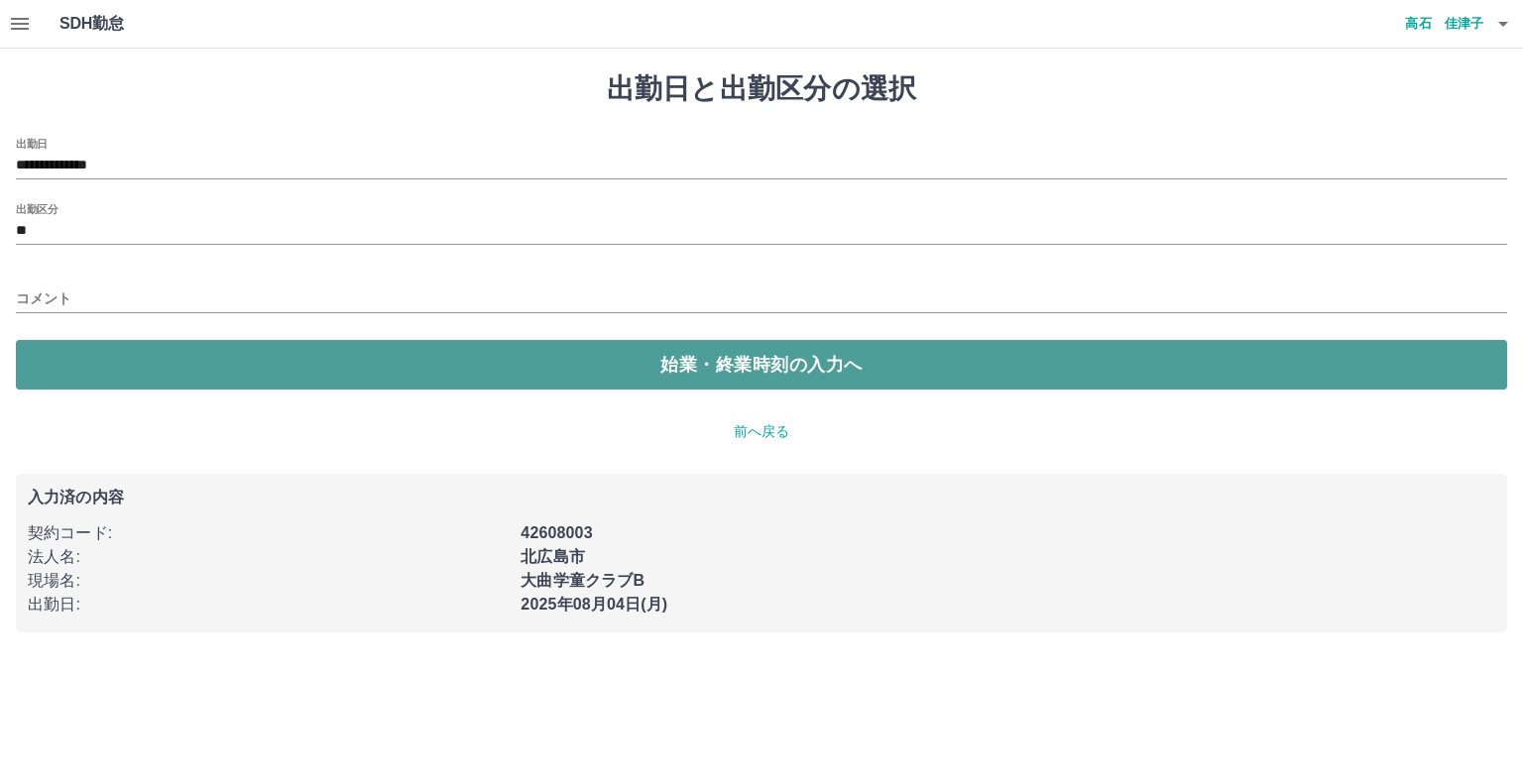click on "始業・終業時刻の入力へ" at bounding box center (762, 365) 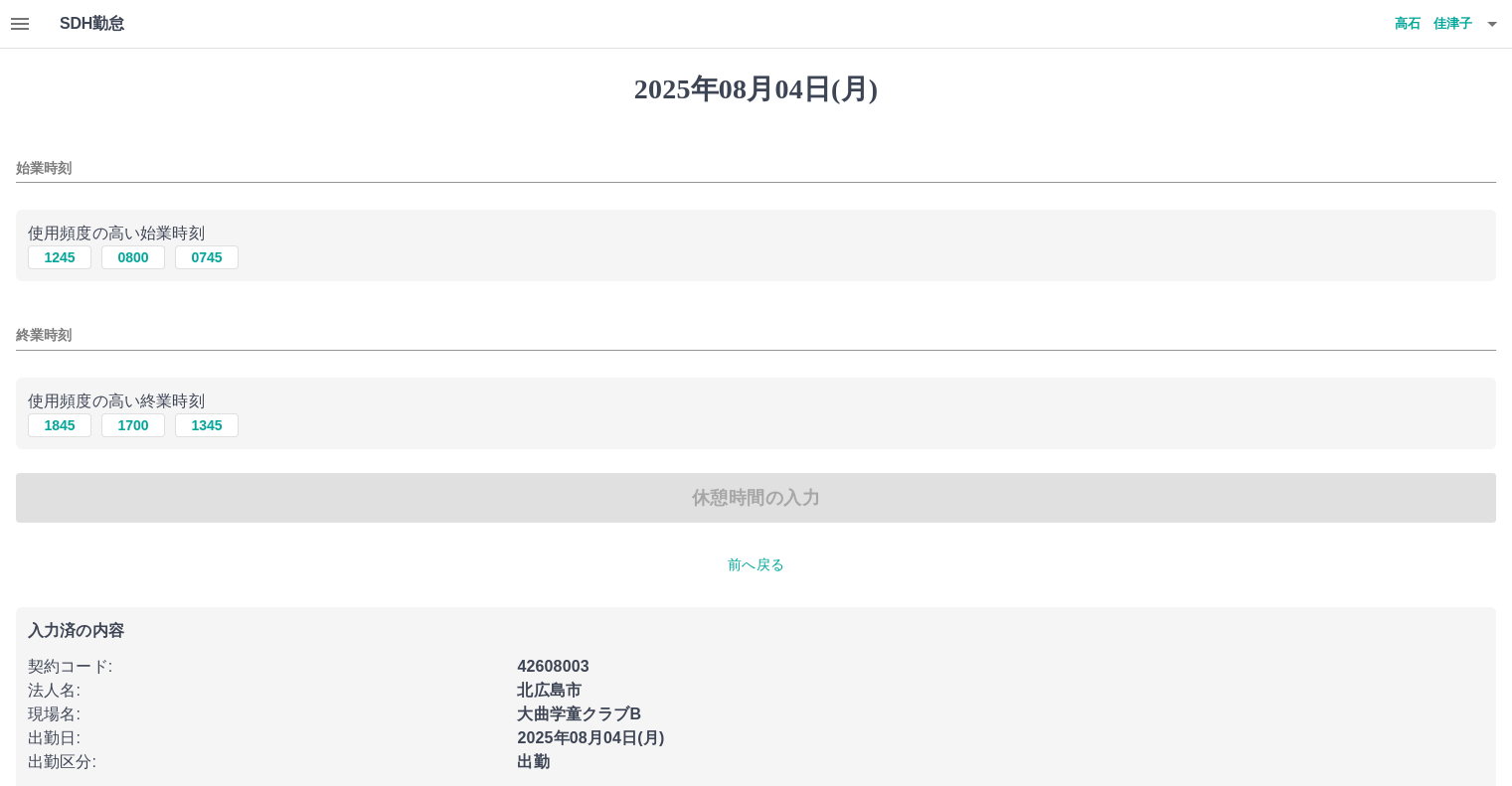 drag, startPoint x: 84, startPoint y: 166, endPoint x: 93, endPoint y: 162, distance: 9.848858 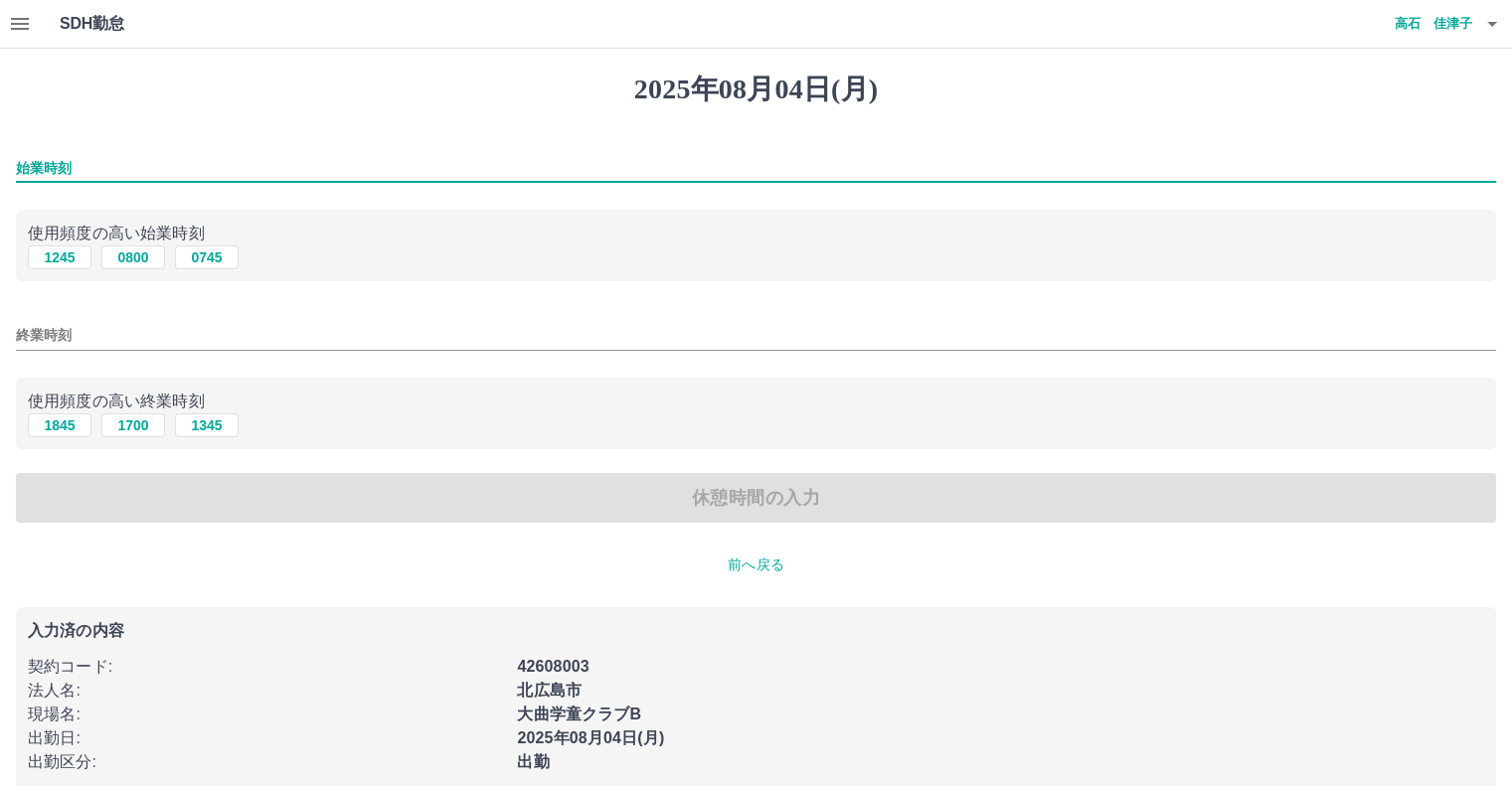 type on "****" 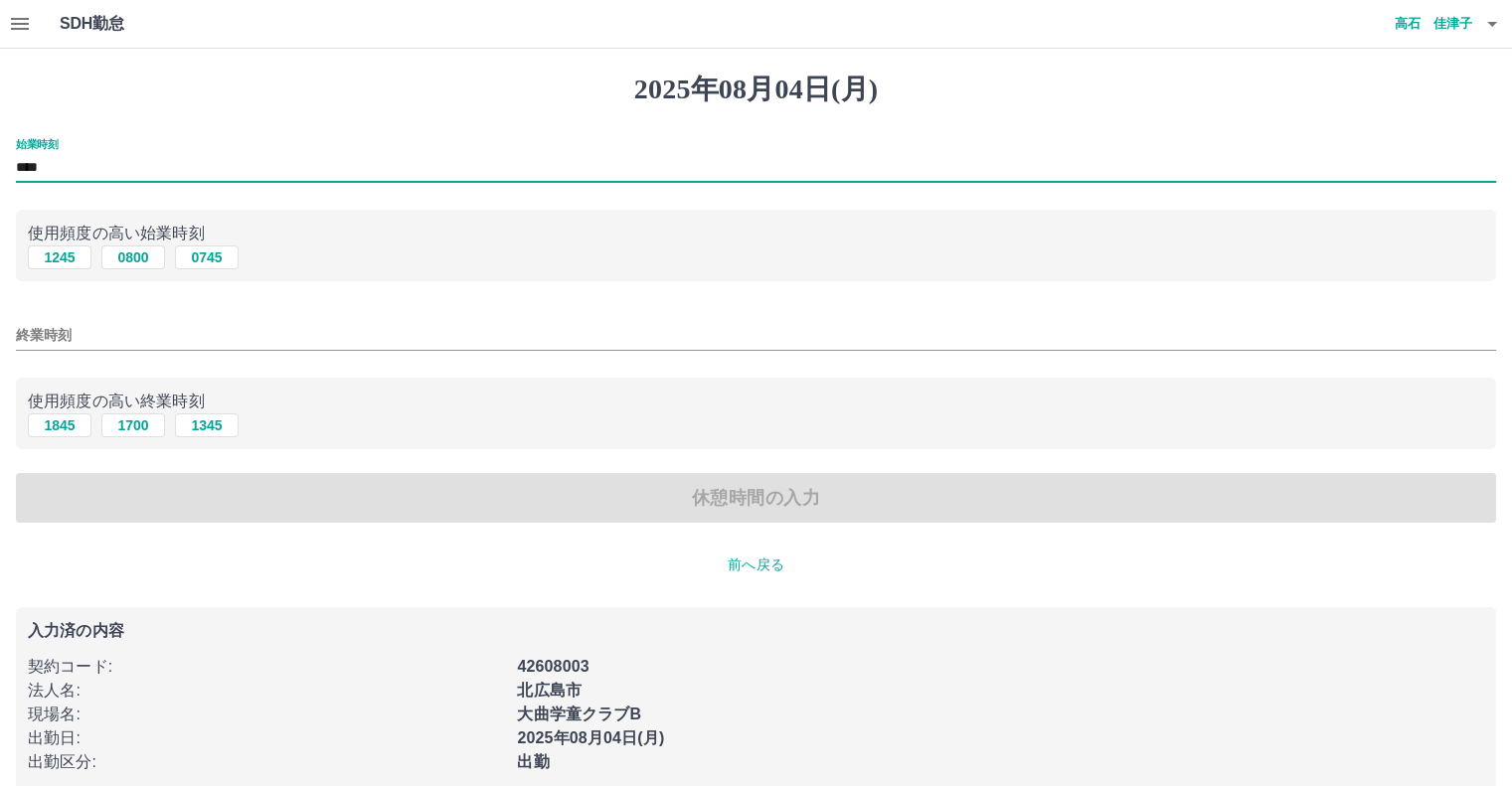 click on "終業時刻" at bounding box center (756, 335) 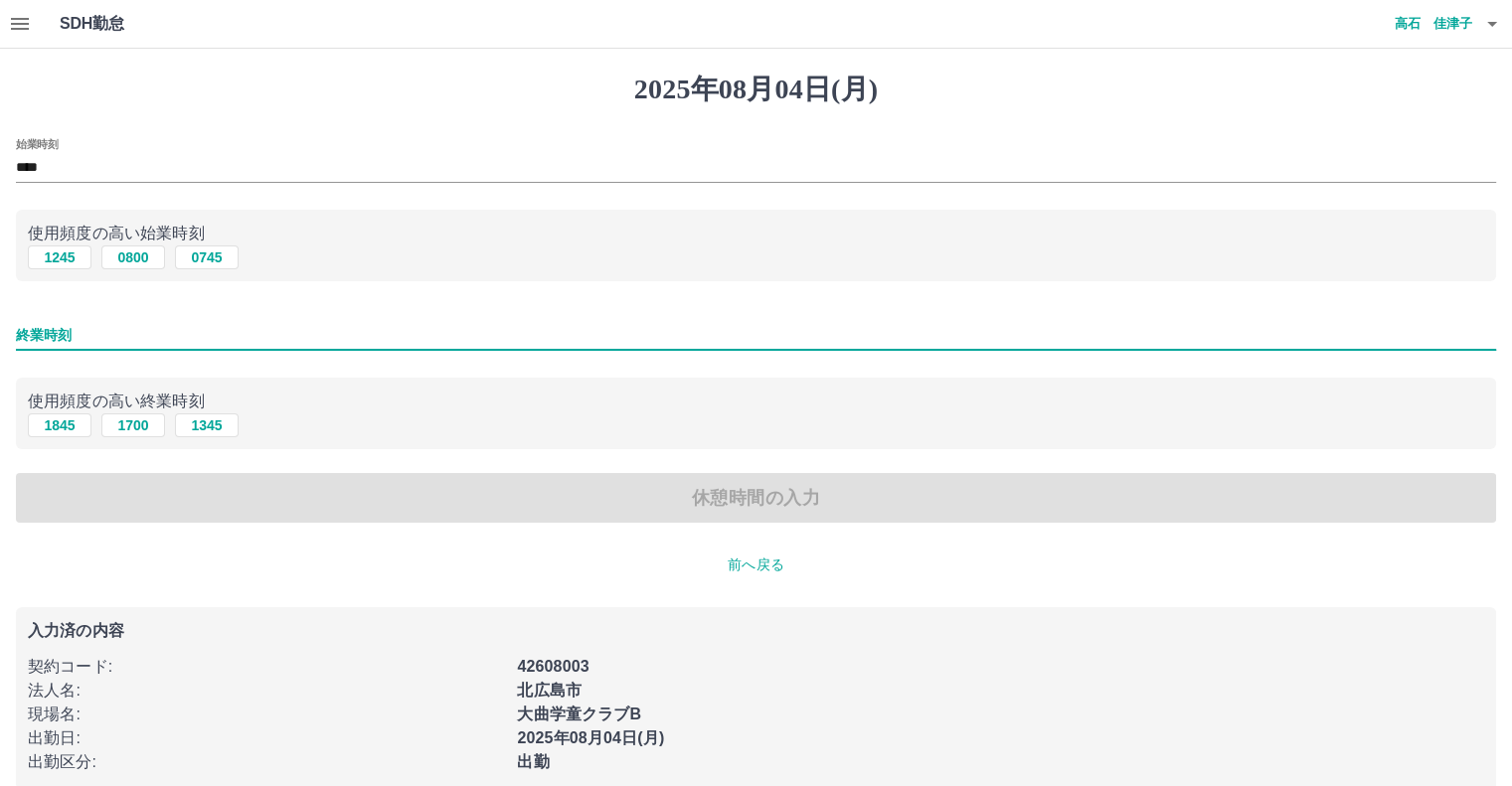 type on "****" 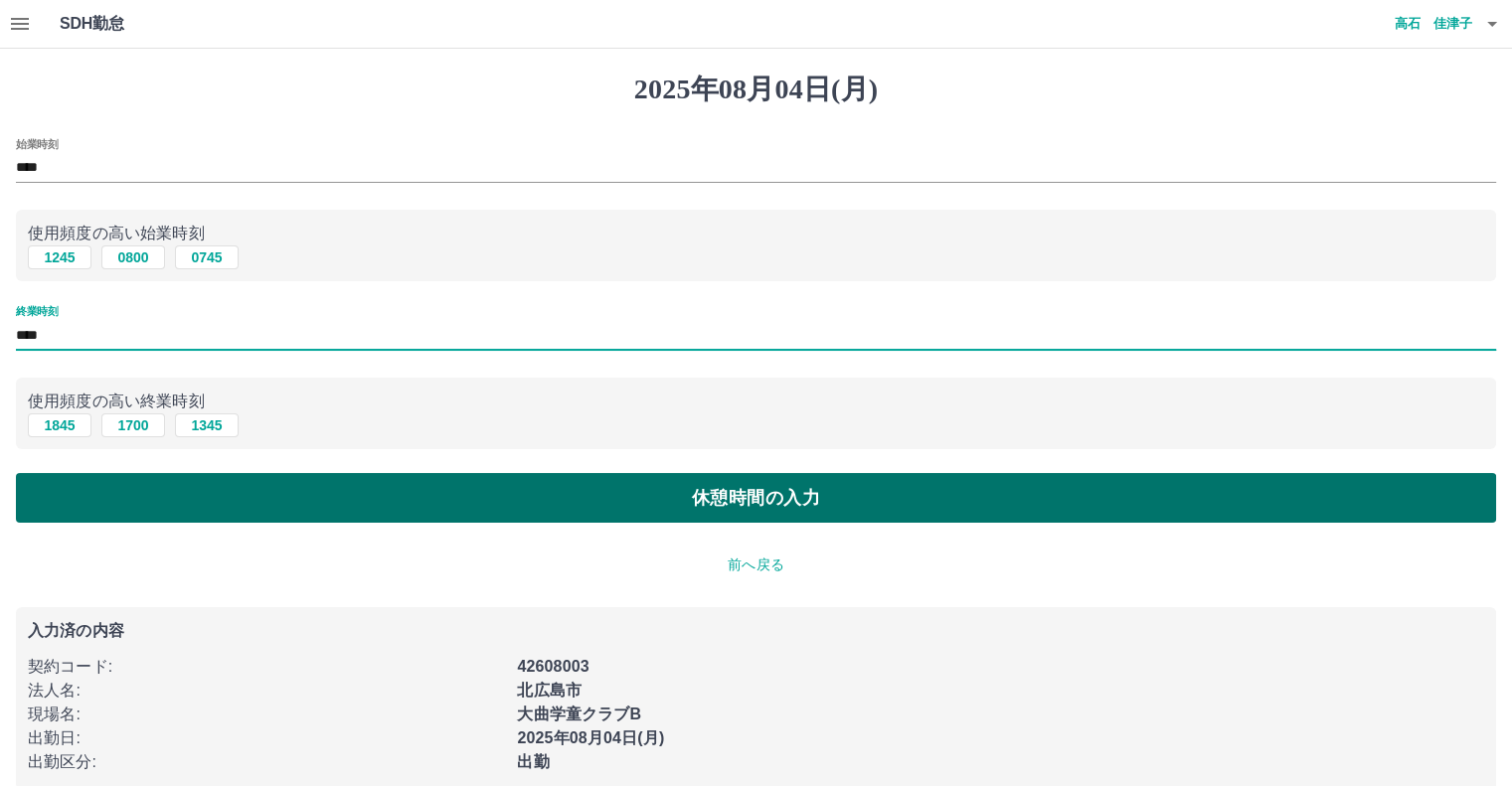 click on "休憩時間の入力" at bounding box center [756, 498] 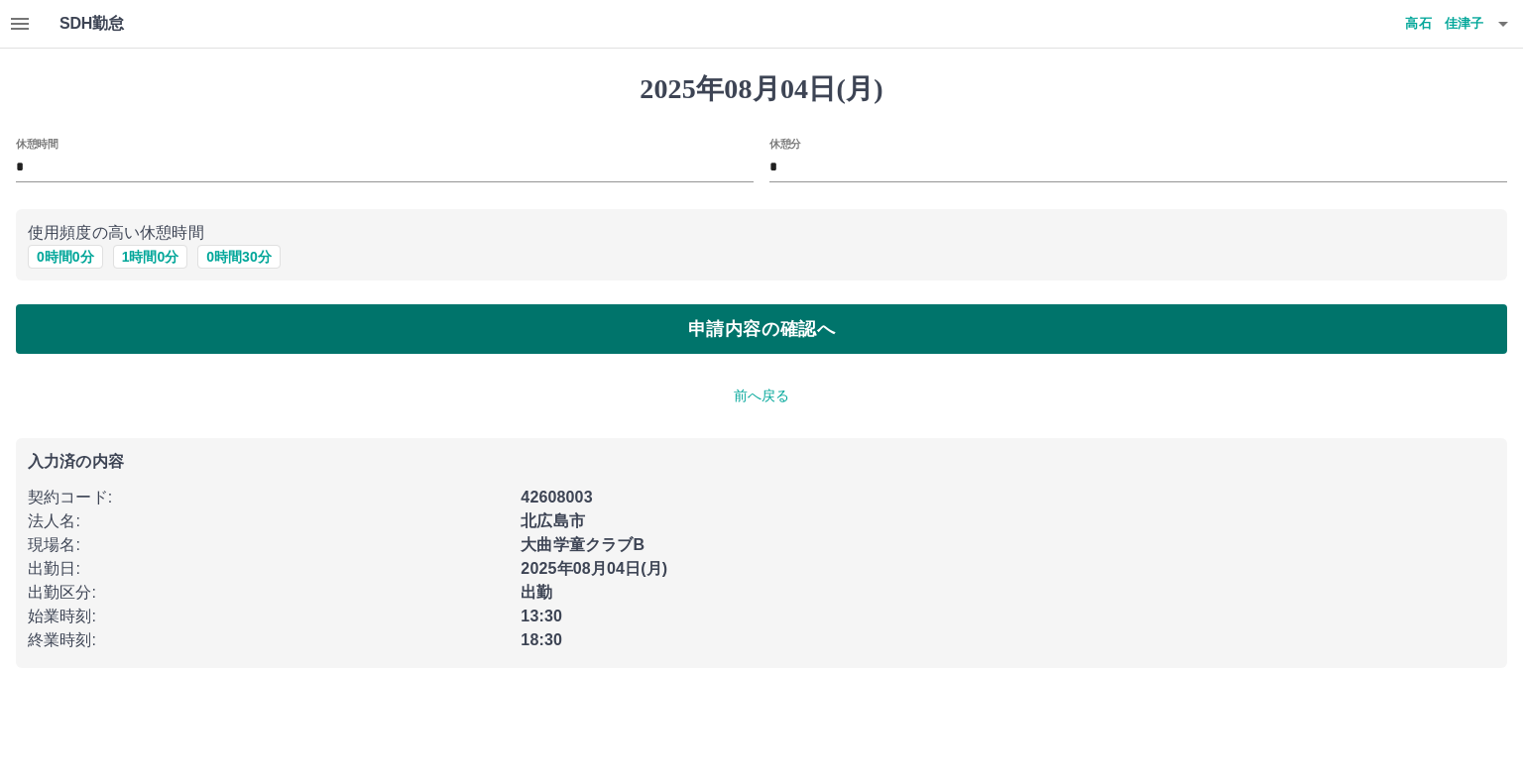 drag, startPoint x: 779, startPoint y: 332, endPoint x: 768, endPoint y: 336, distance: 11.7046999 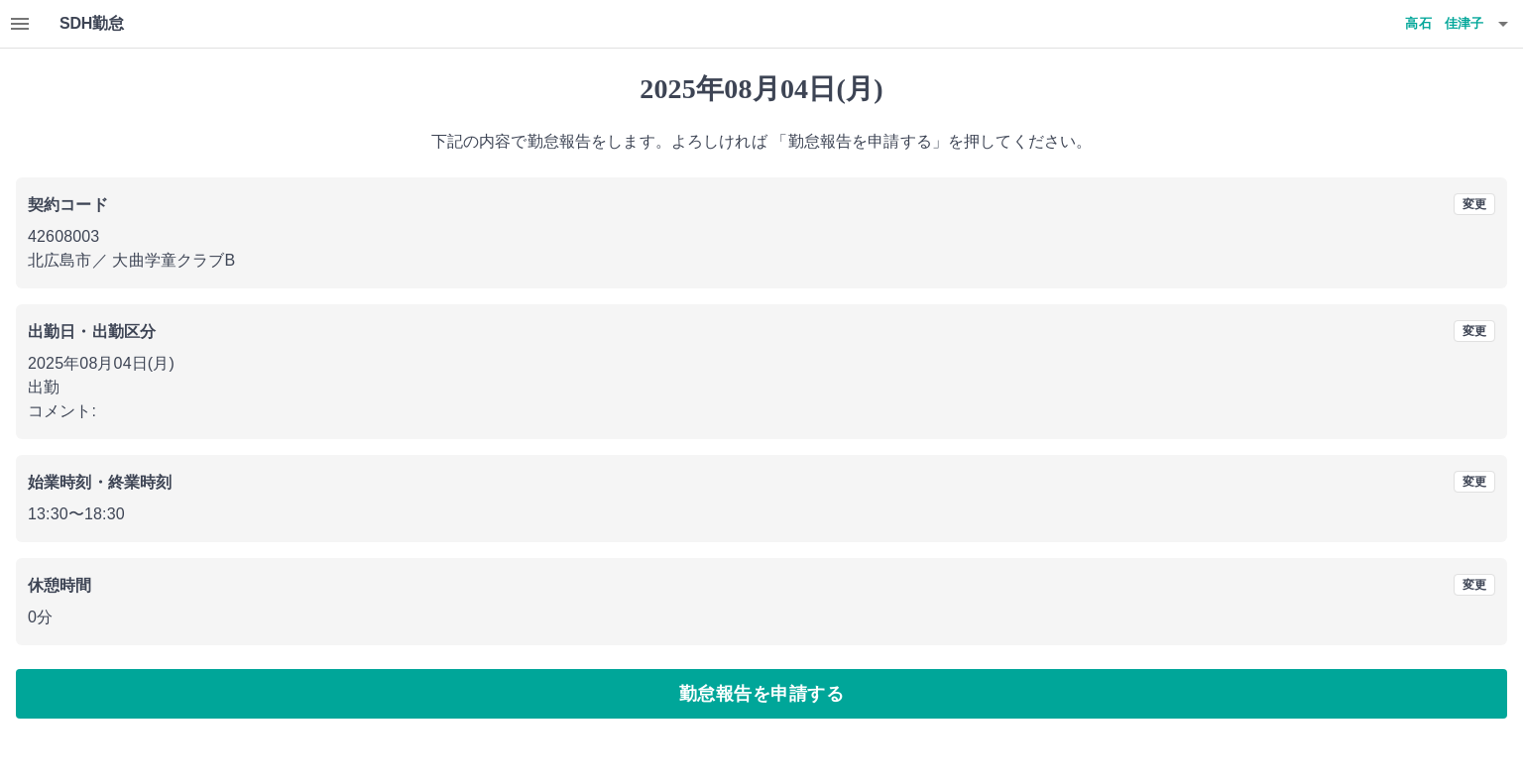 click on "勤怠報告を申請する" at bounding box center (762, 694) 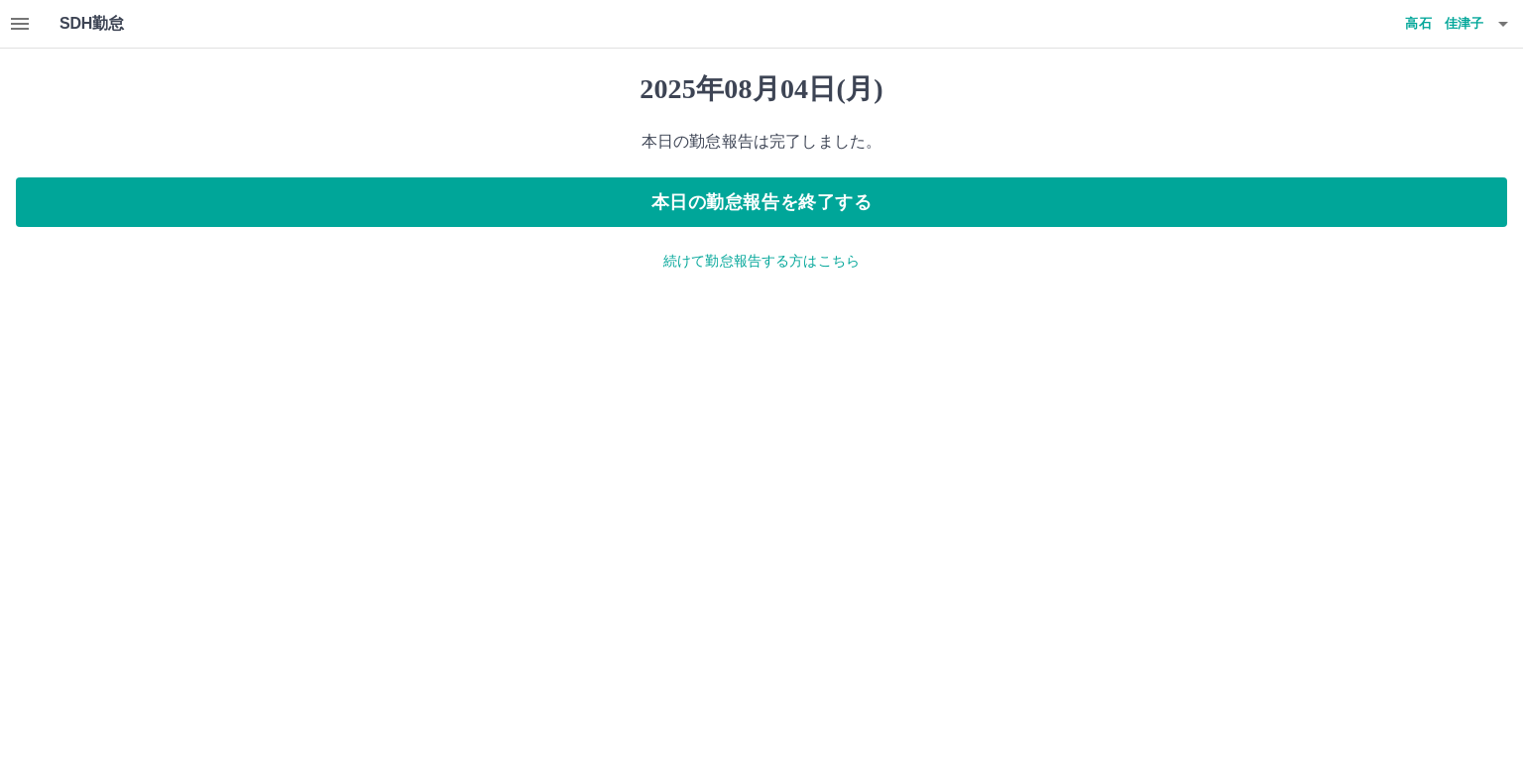click on "続けて勤怠報告する方はこちら" at bounding box center (762, 261) 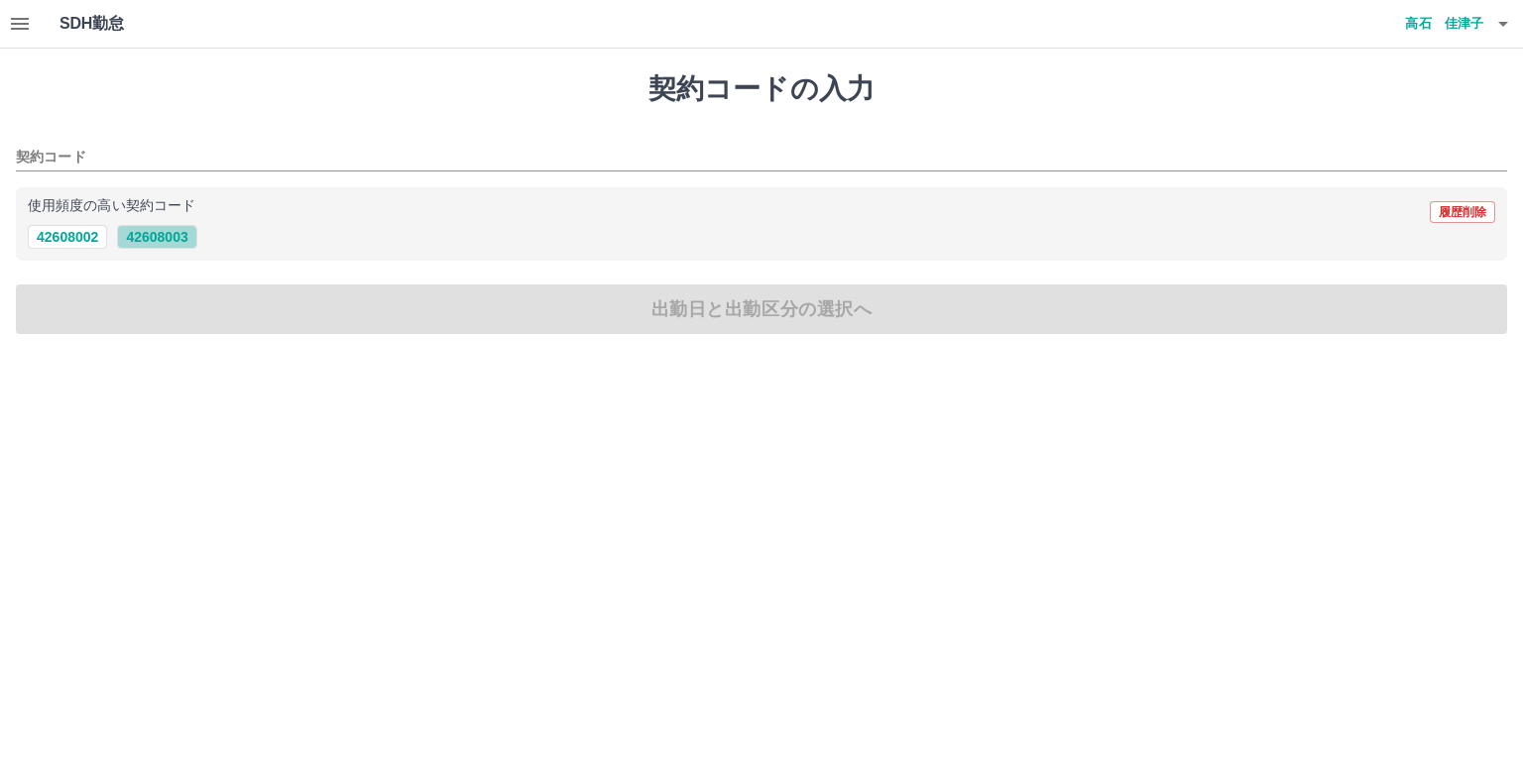 click on "42608003" at bounding box center (157, 237) 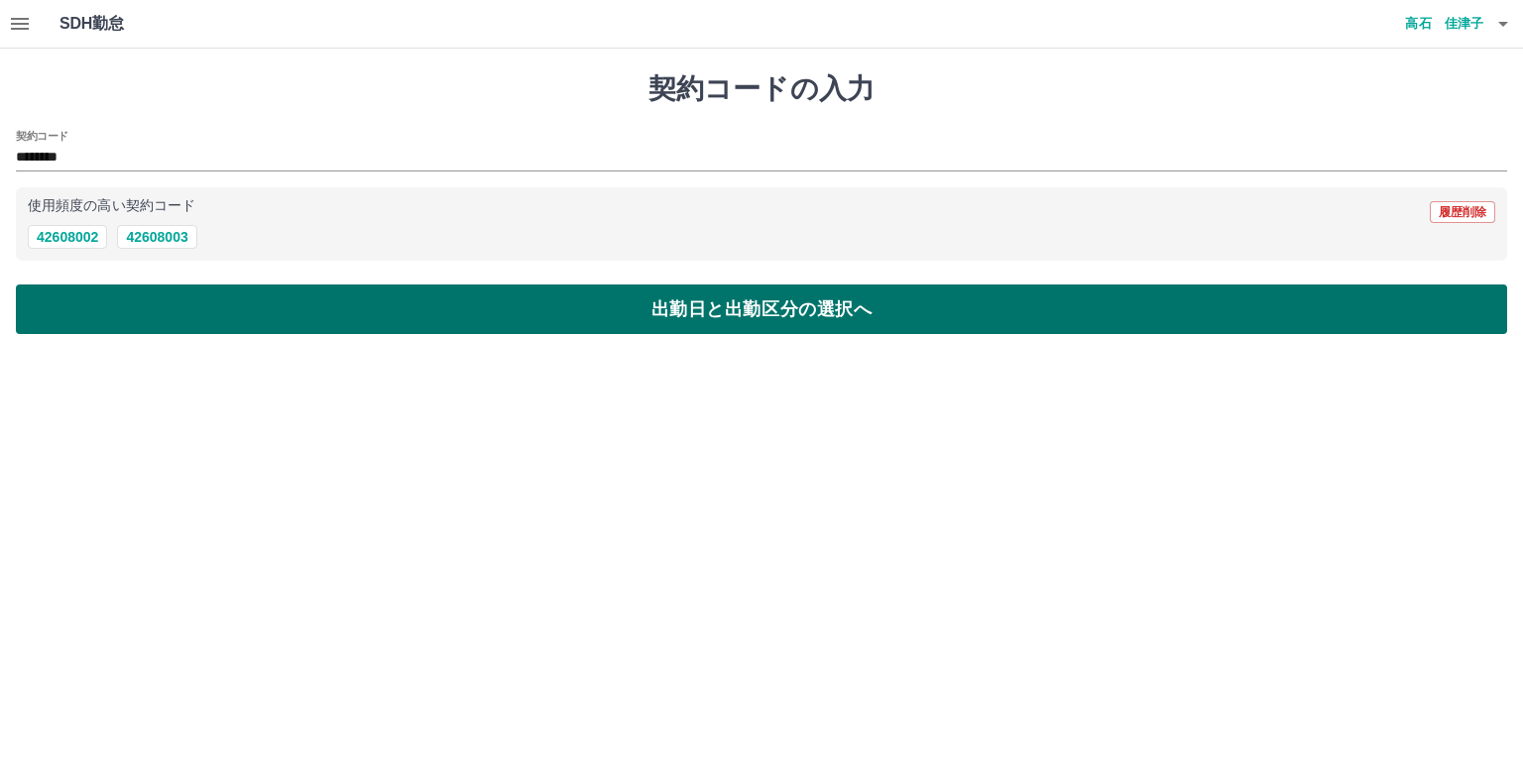 click on "出勤日と出勤区分の選択へ" at bounding box center [762, 309] 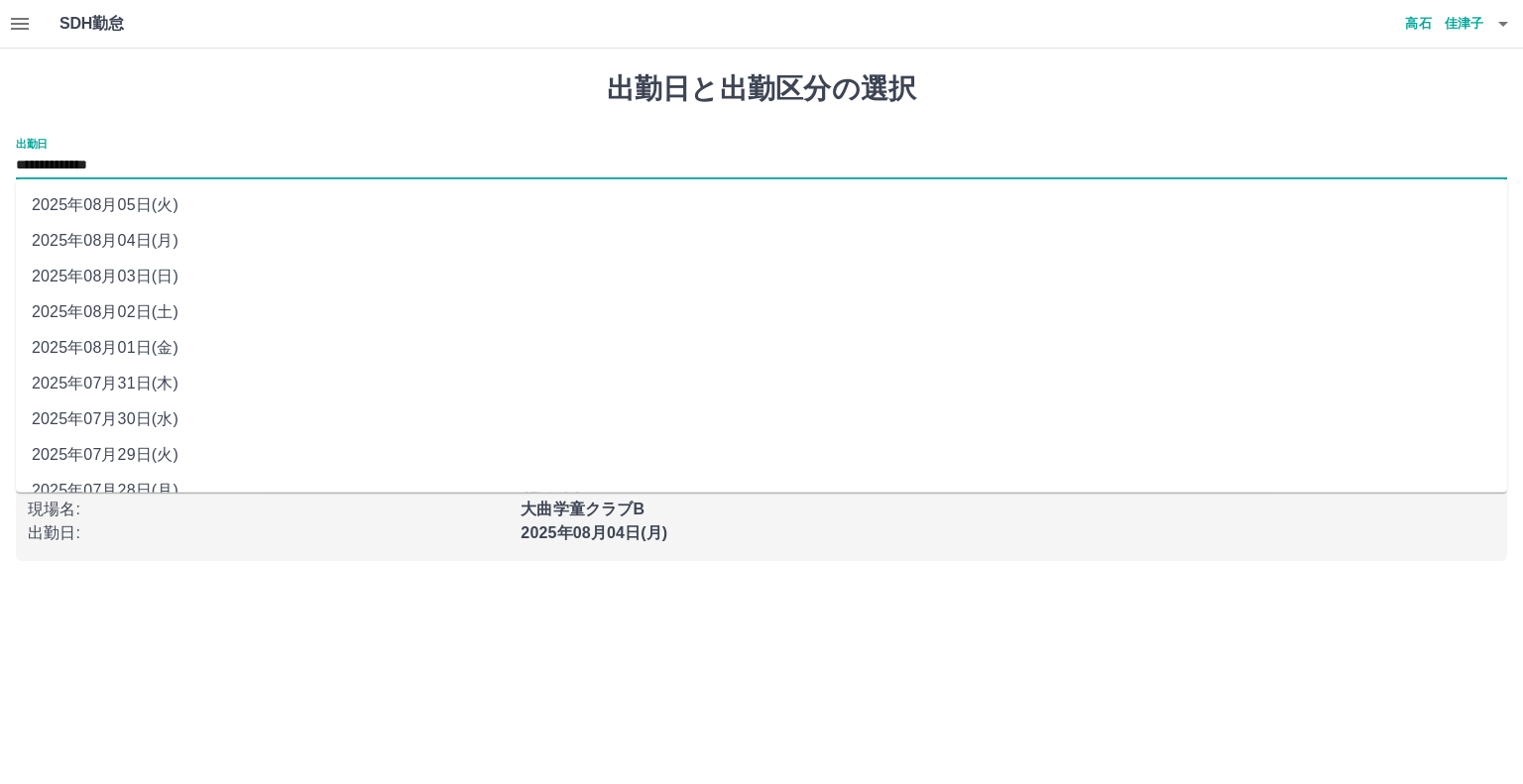 click on "**********" at bounding box center (762, 166) 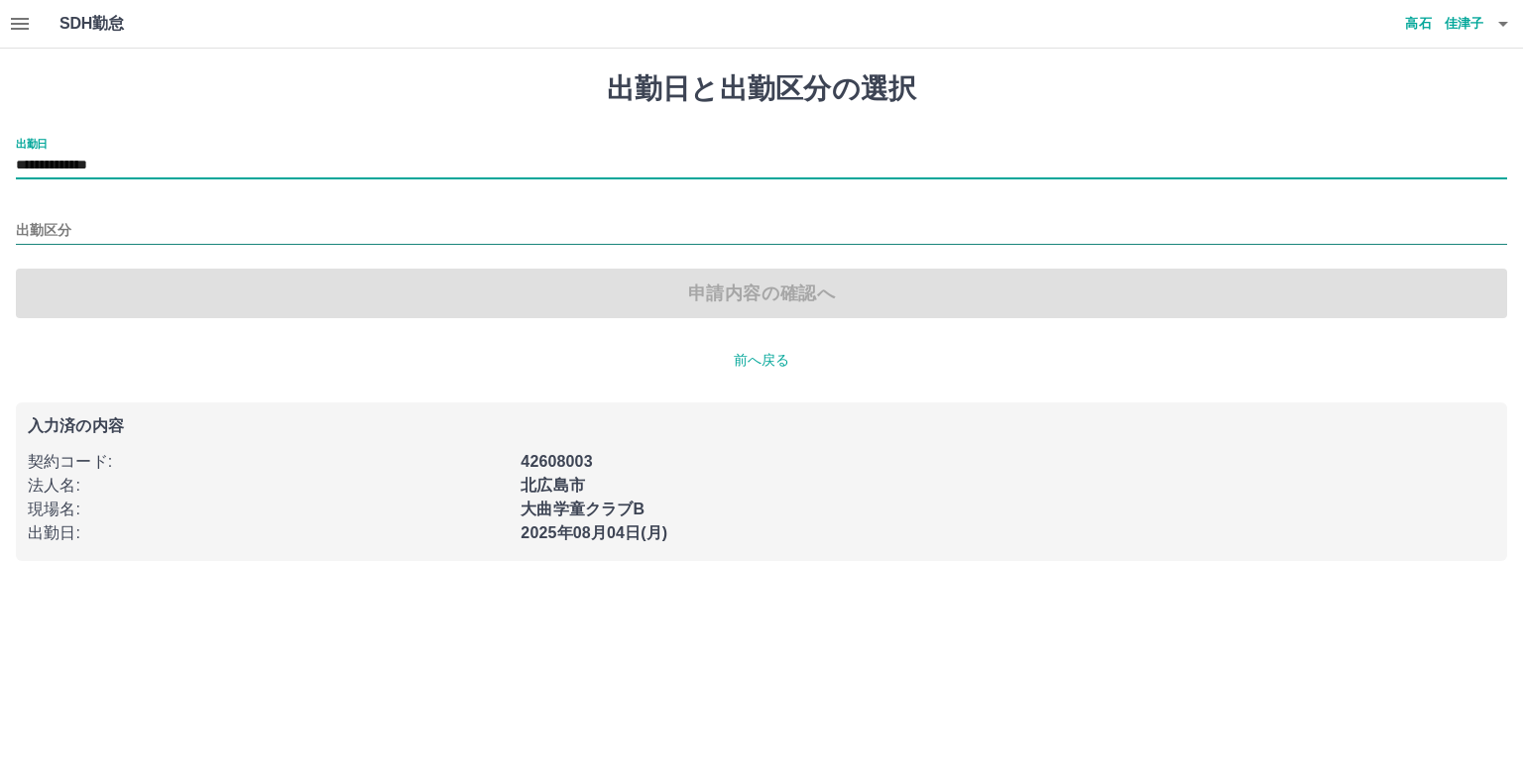 click on "出勤区分" at bounding box center [762, 231] 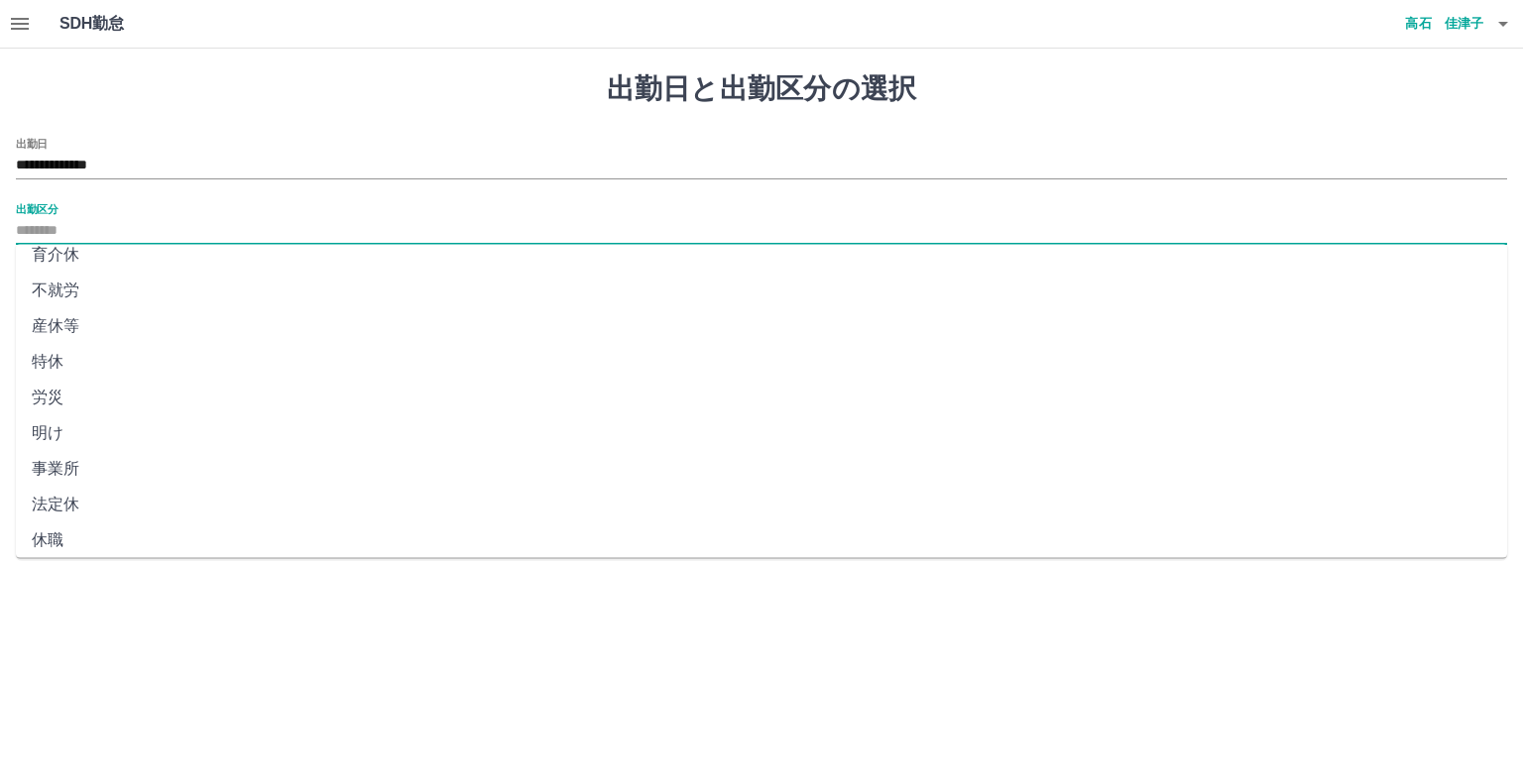 scroll, scrollTop: 344, scrollLeft: 0, axis: vertical 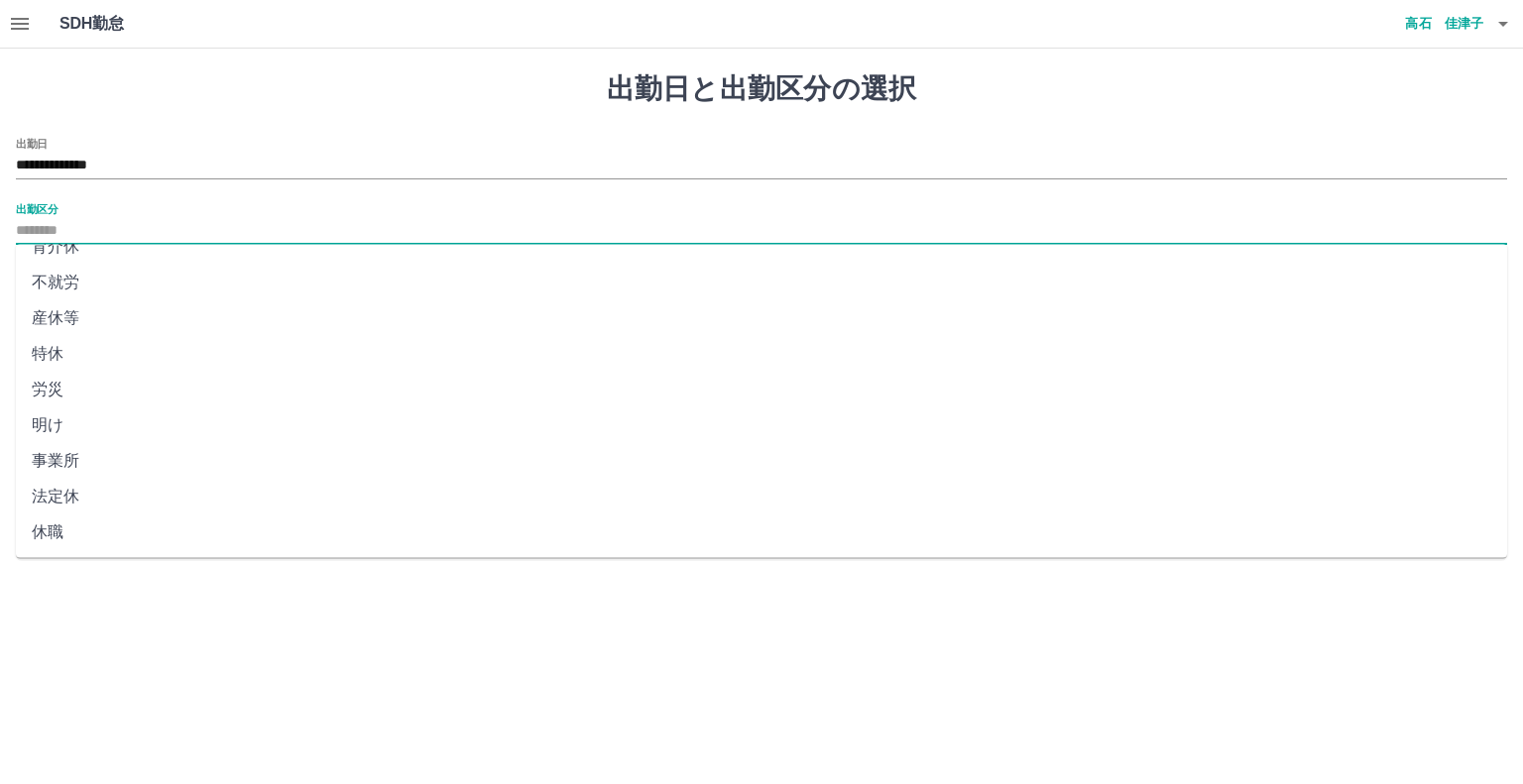 drag, startPoint x: 83, startPoint y: 496, endPoint x: 83, endPoint y: 480, distance: 16 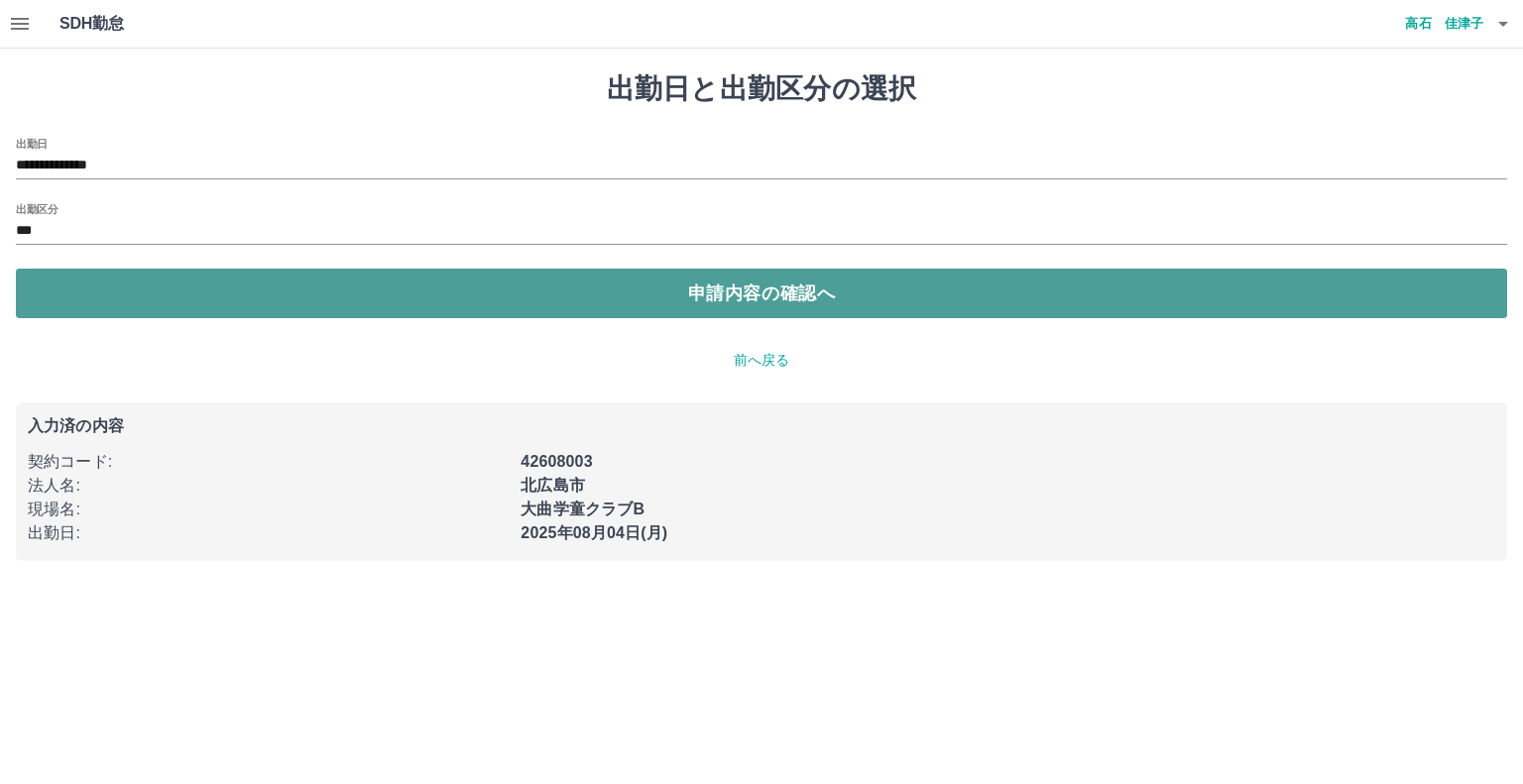 click on "申請内容の確認へ" at bounding box center [762, 293] 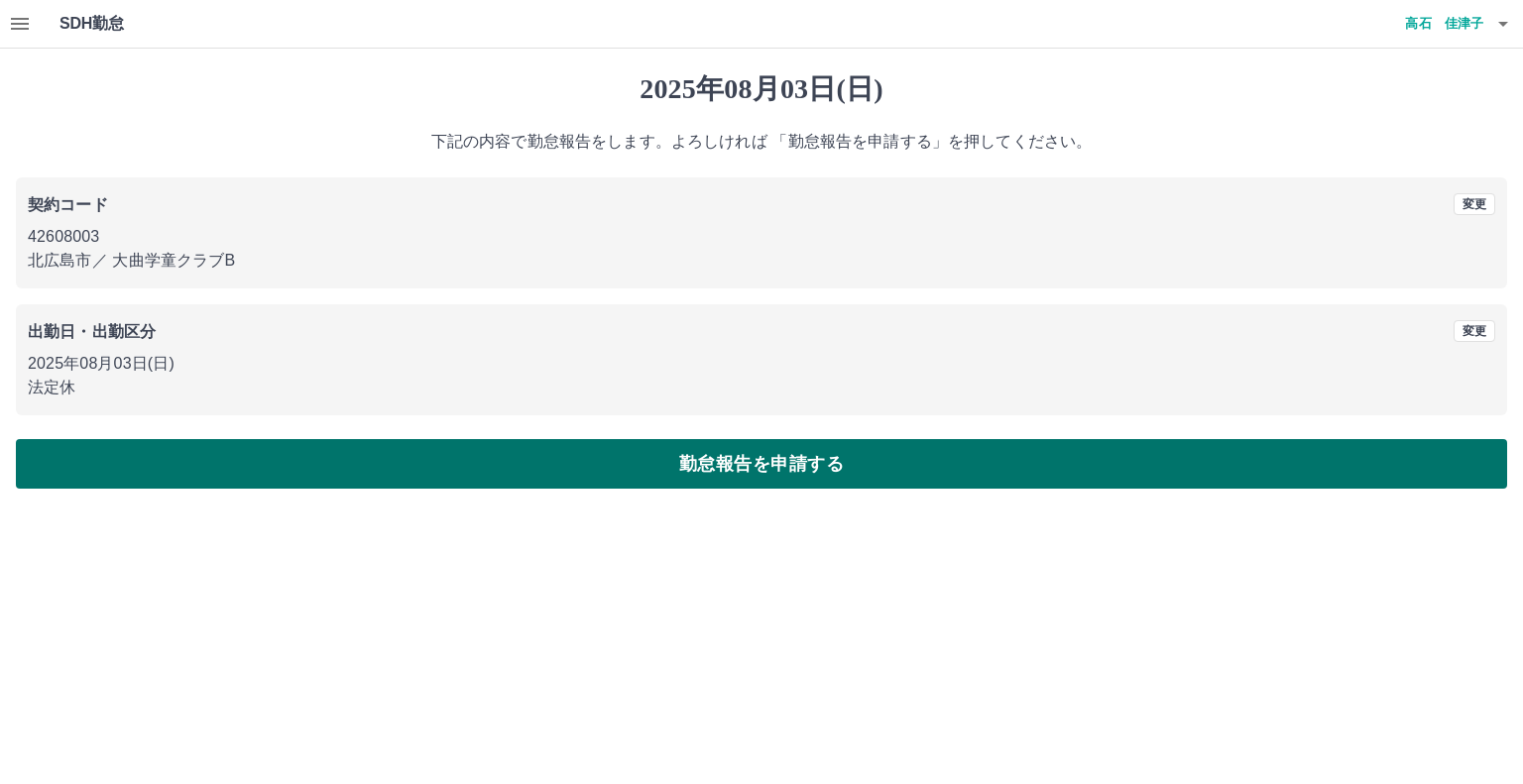 click on "勤怠報告を申請する" at bounding box center [762, 464] 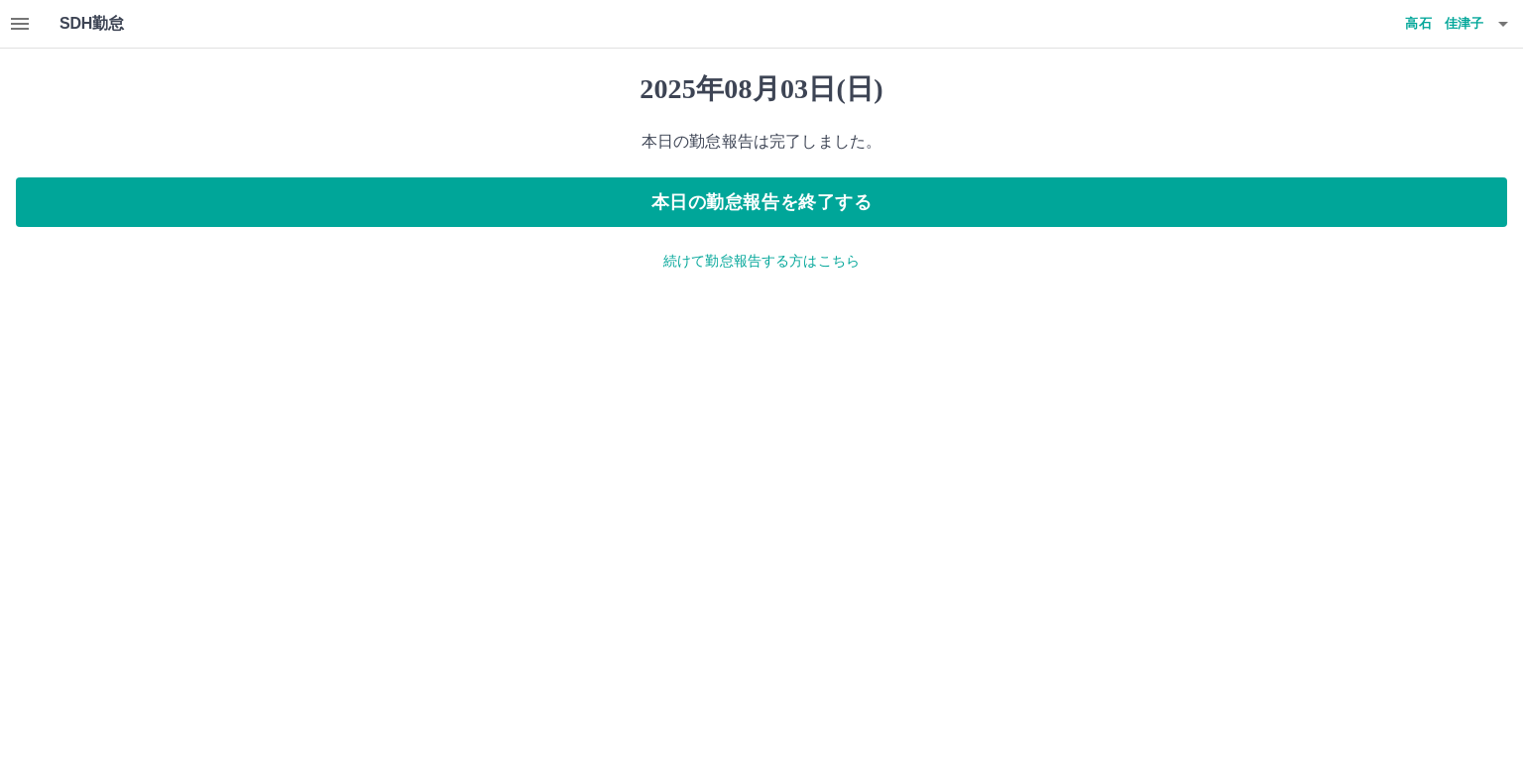 click on "続けて勤怠報告する方はこちら" at bounding box center [762, 261] 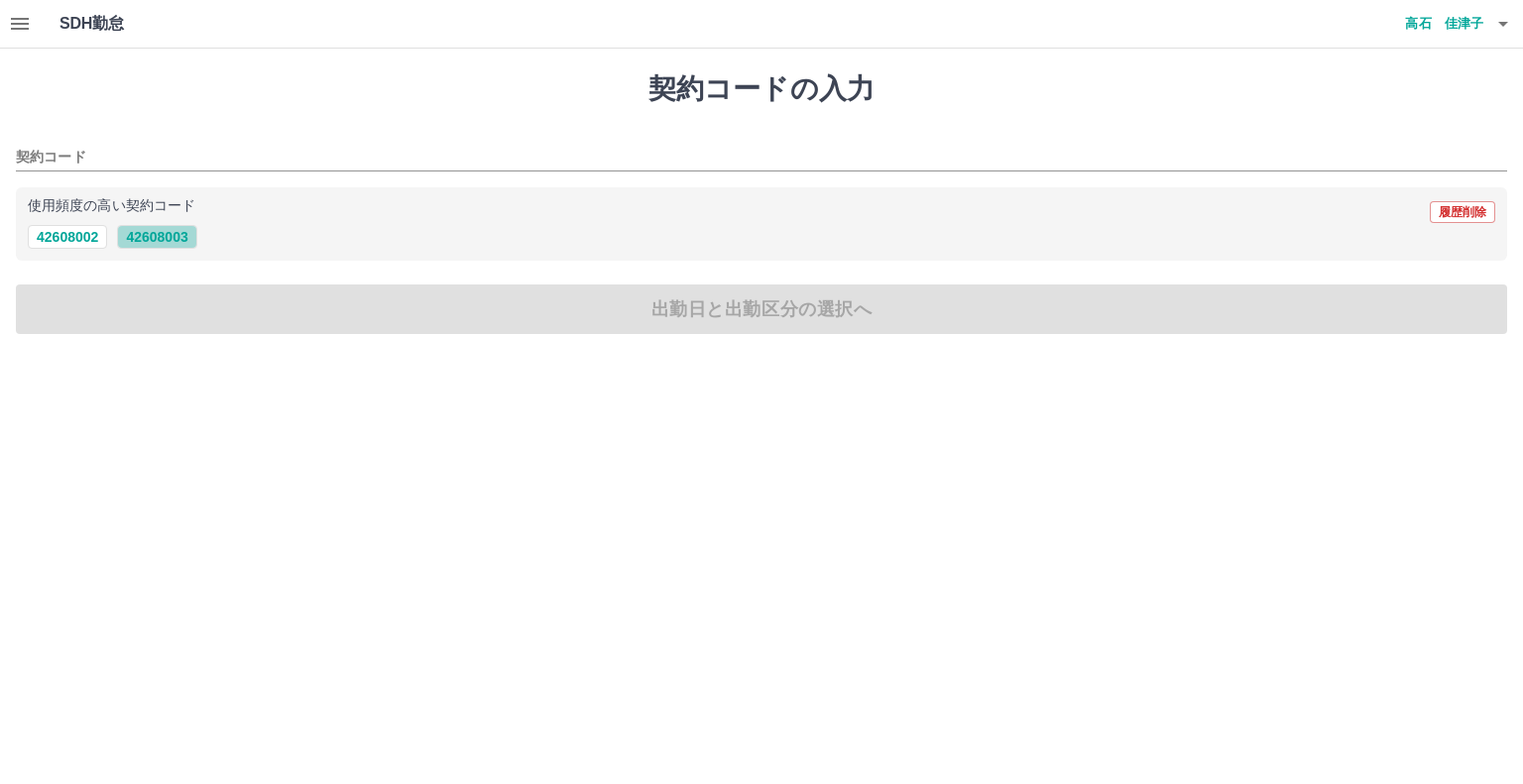 click on "42608003" at bounding box center [157, 237] 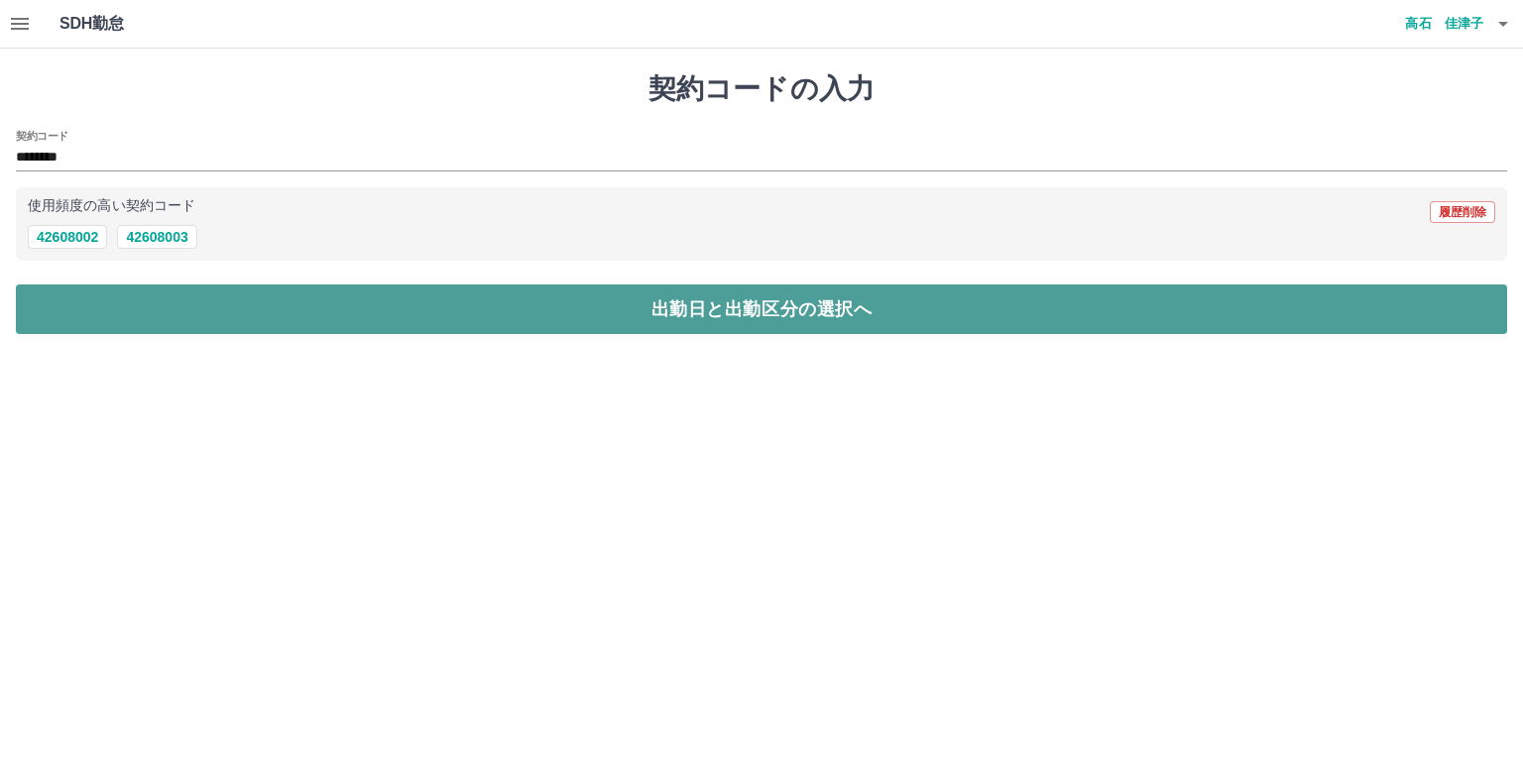click on "出勤日と出勤区分の選択へ" at bounding box center [762, 309] 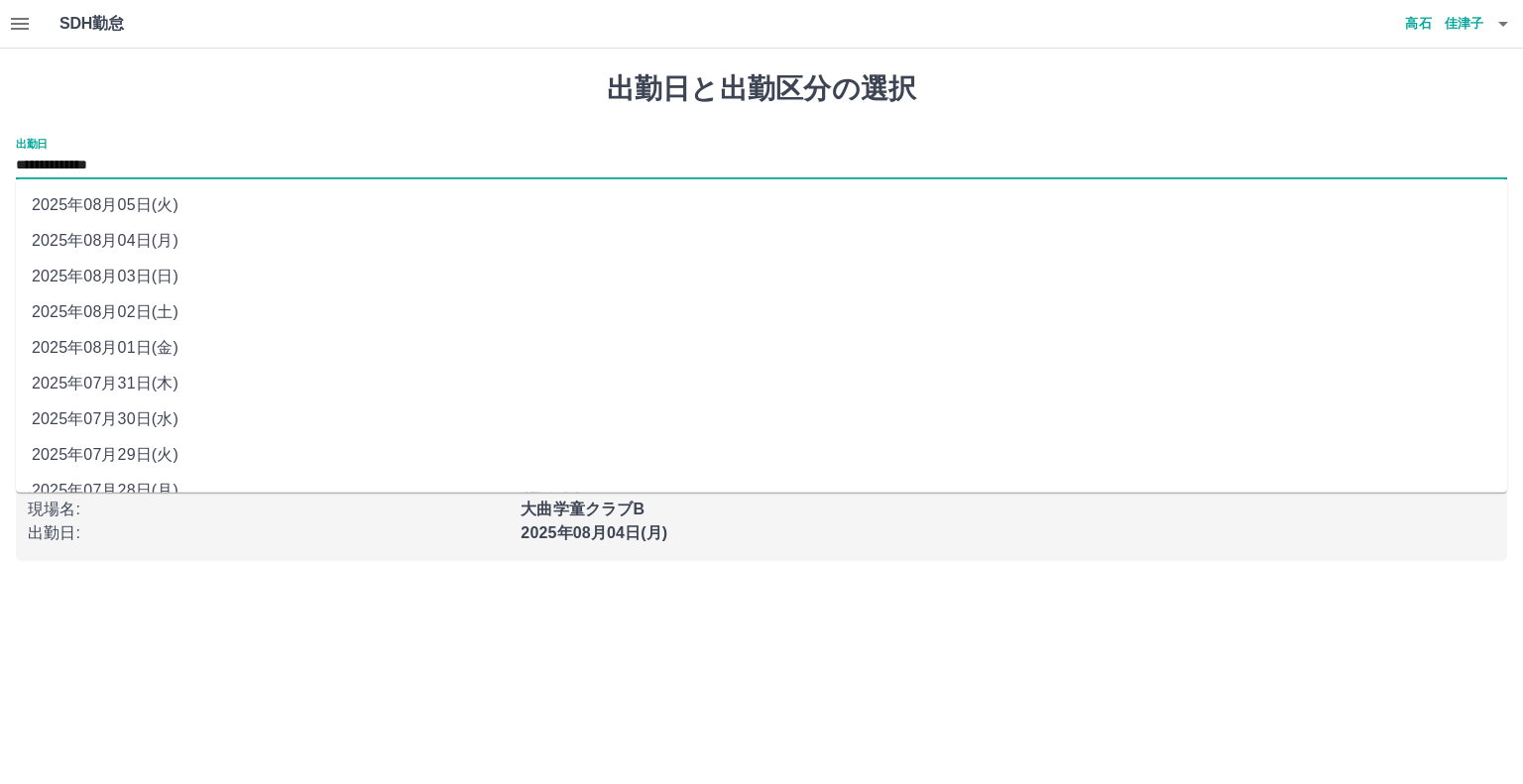 click on "**********" at bounding box center [762, 166] 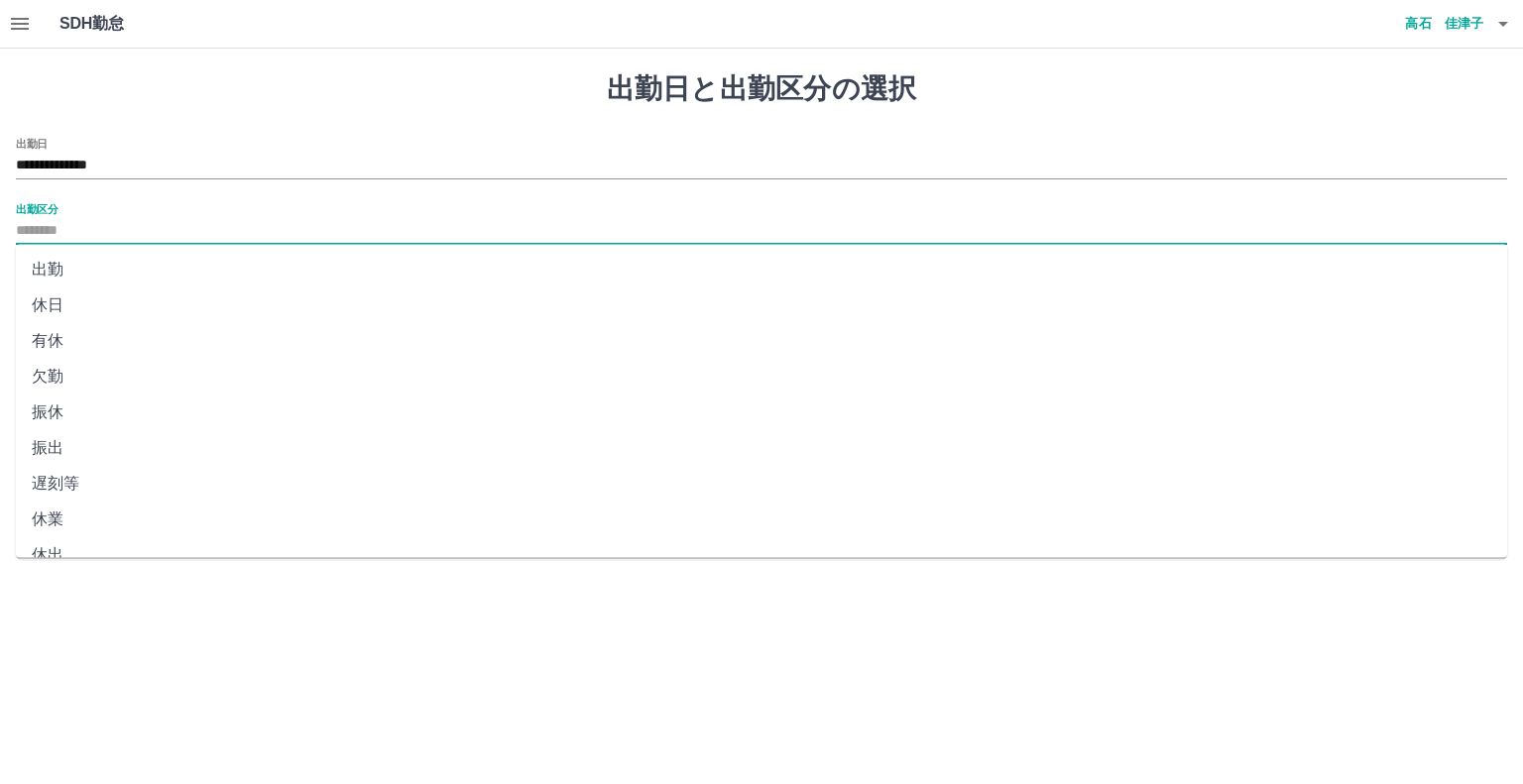drag, startPoint x: 62, startPoint y: 233, endPoint x: 138, endPoint y: 245, distance: 76.941536 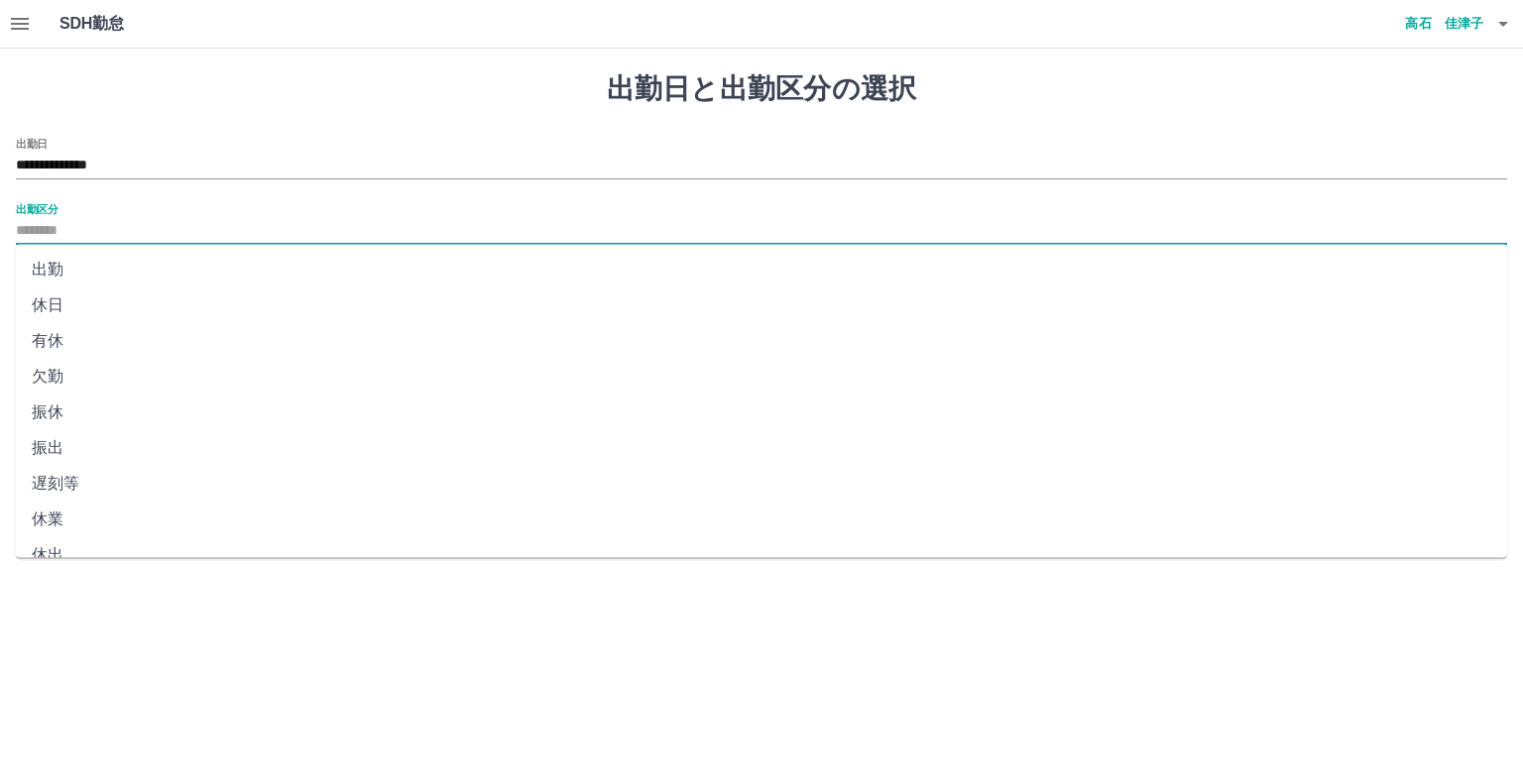 click on "出勤区分" at bounding box center (762, 231) 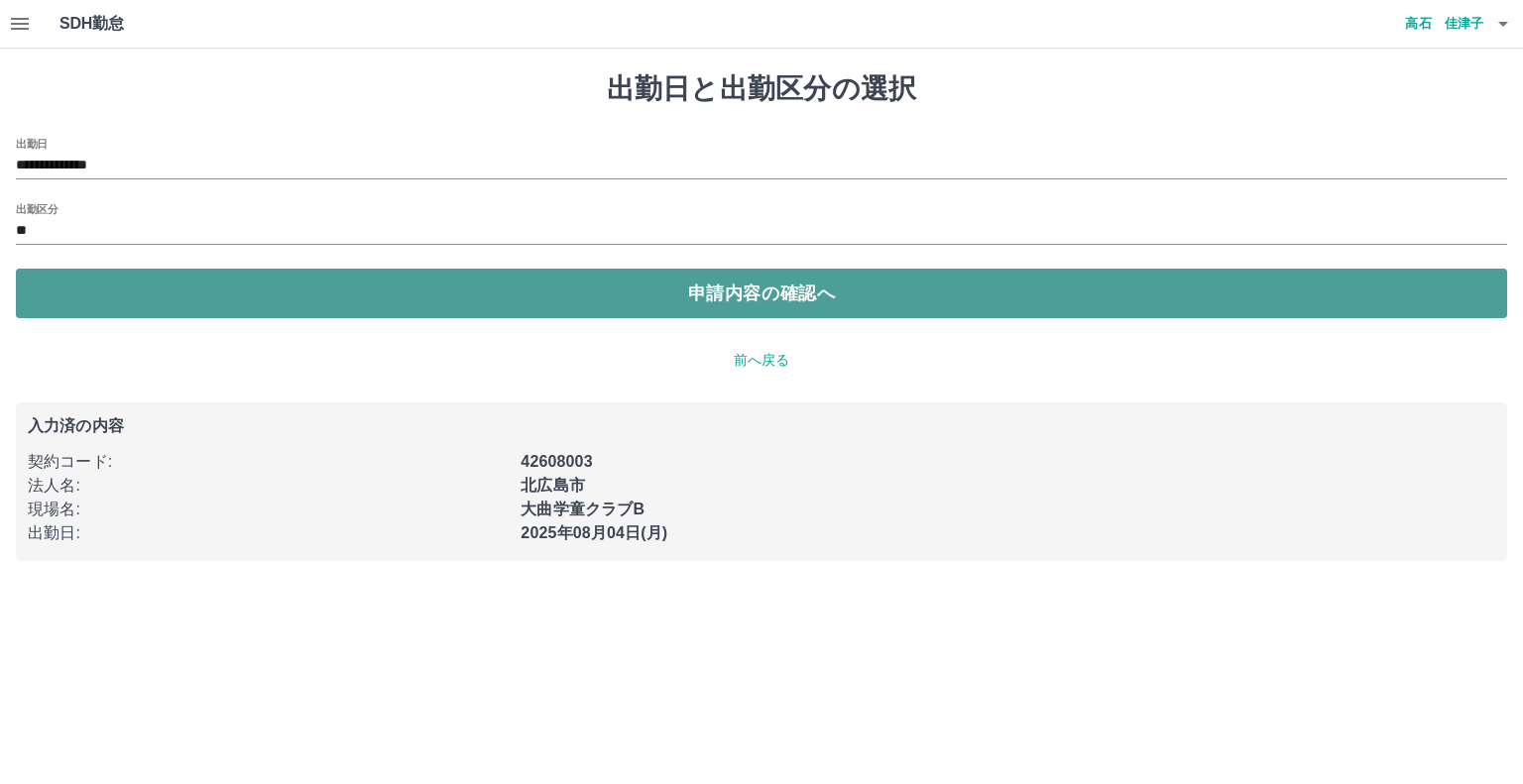 click on "申請内容の確認へ" at bounding box center (762, 293) 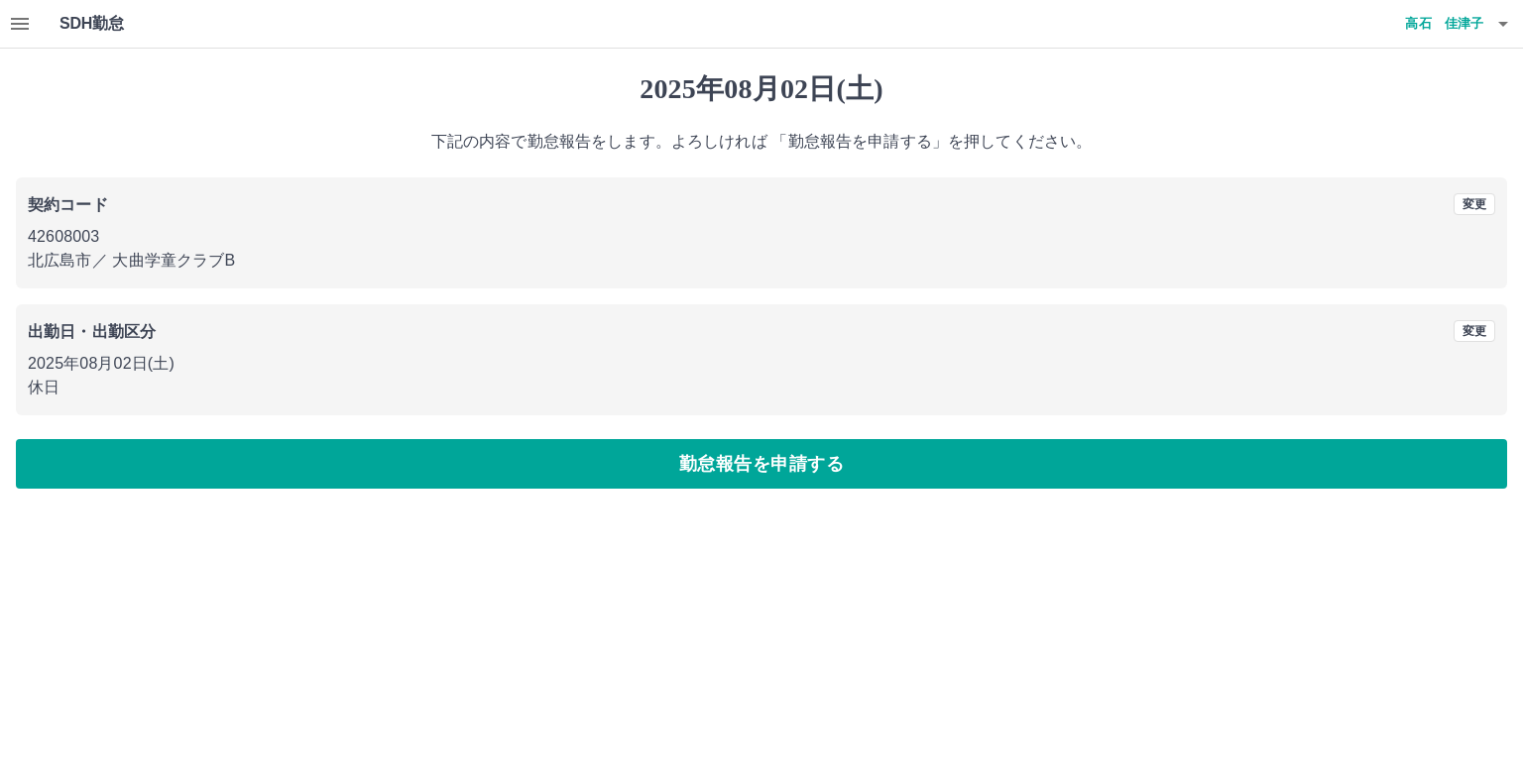 click on "勤怠報告を申請する" at bounding box center (762, 464) 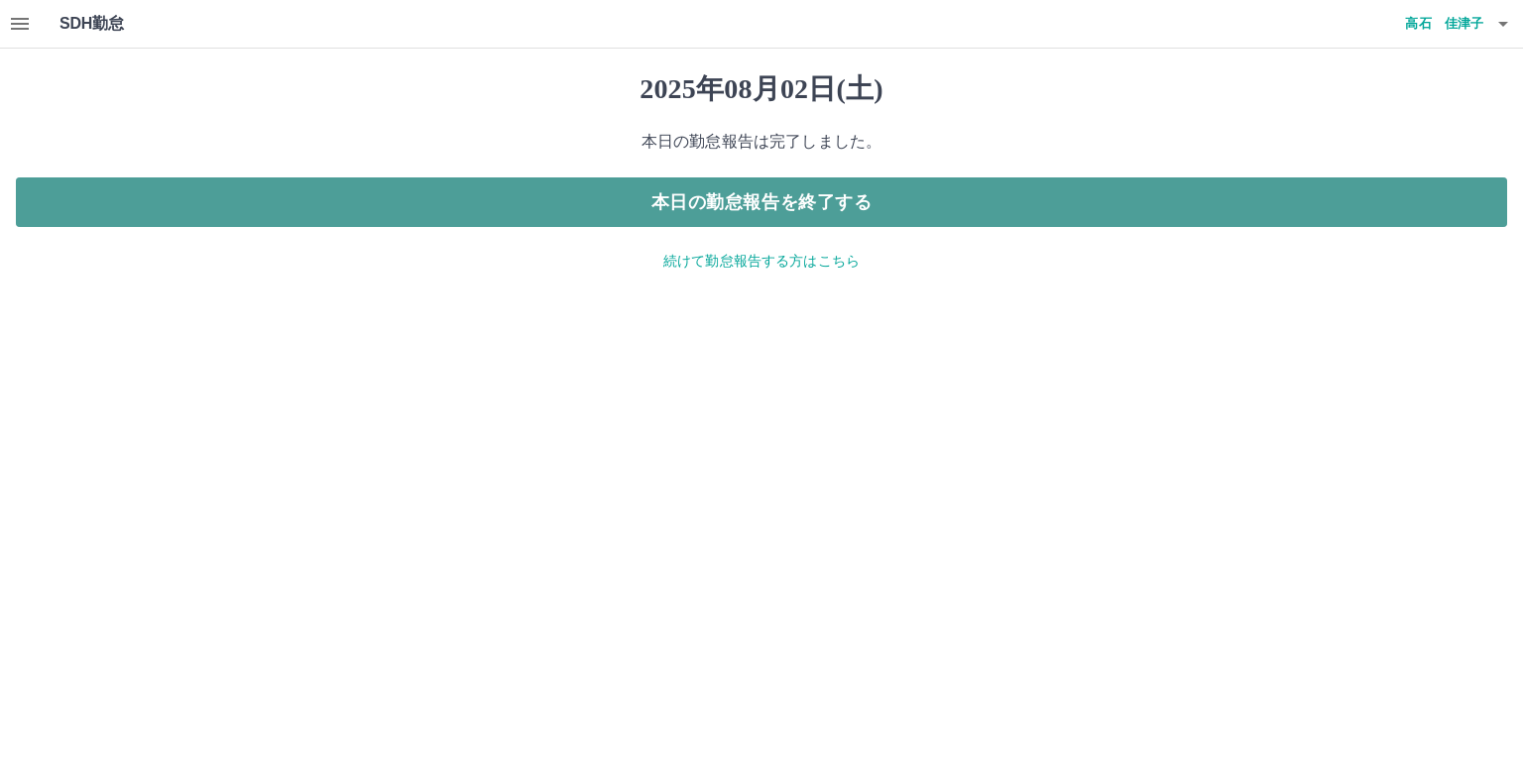 click on "本日の勤怠報告を終了する" at bounding box center [762, 202] 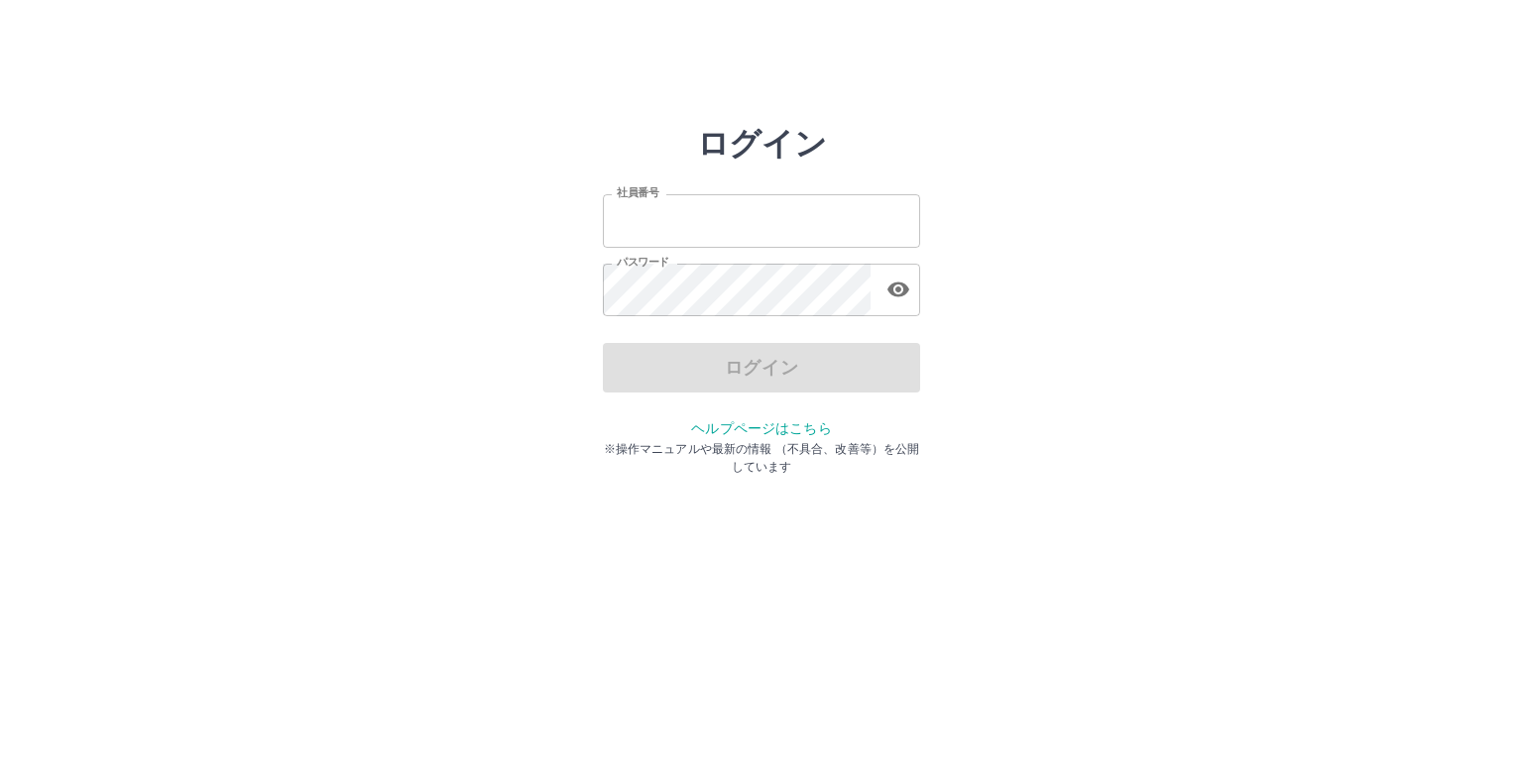 scroll, scrollTop: 0, scrollLeft: 0, axis: both 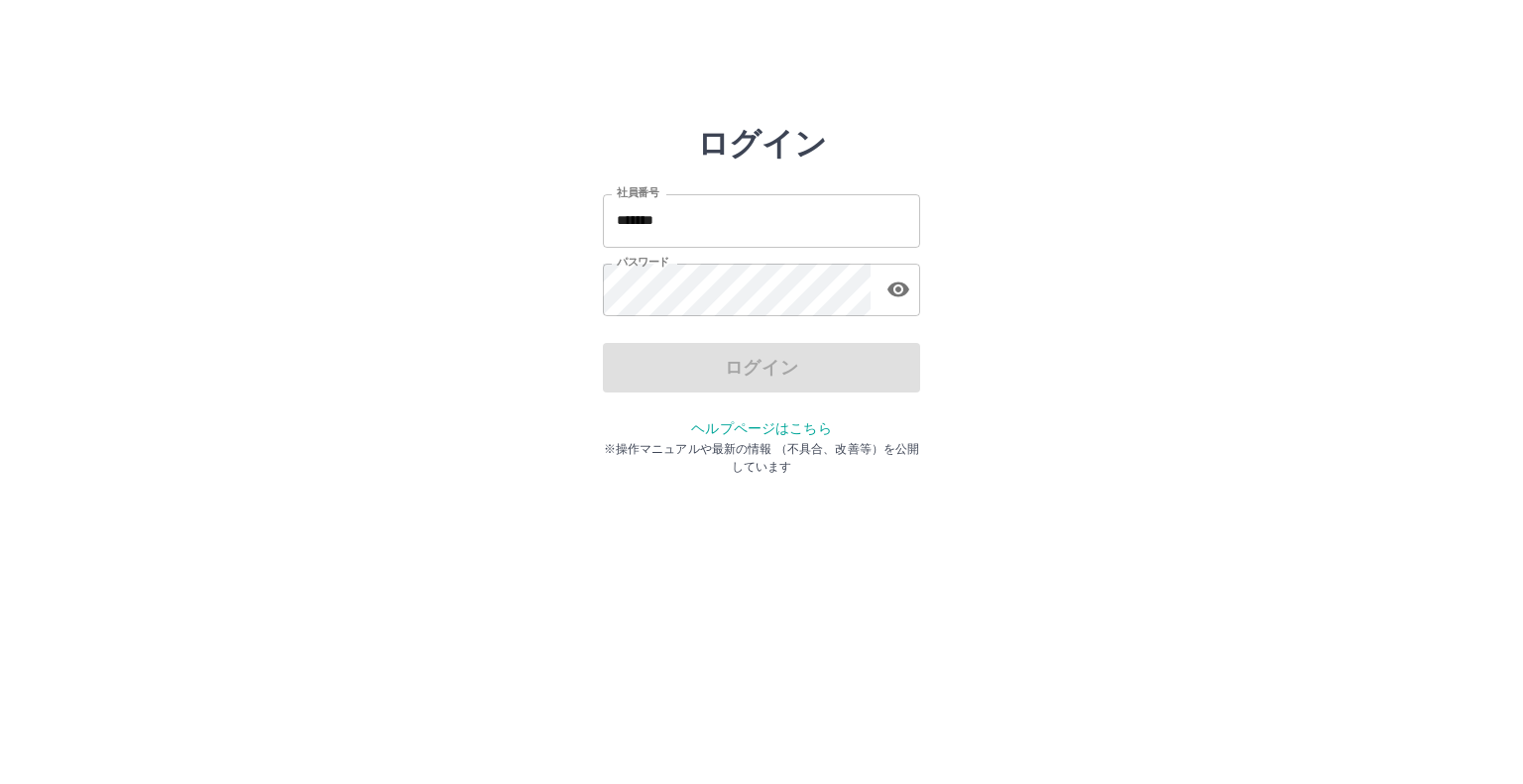 drag, startPoint x: 1498, startPoint y: 7, endPoint x: 1016, endPoint y: 56, distance: 484.48426 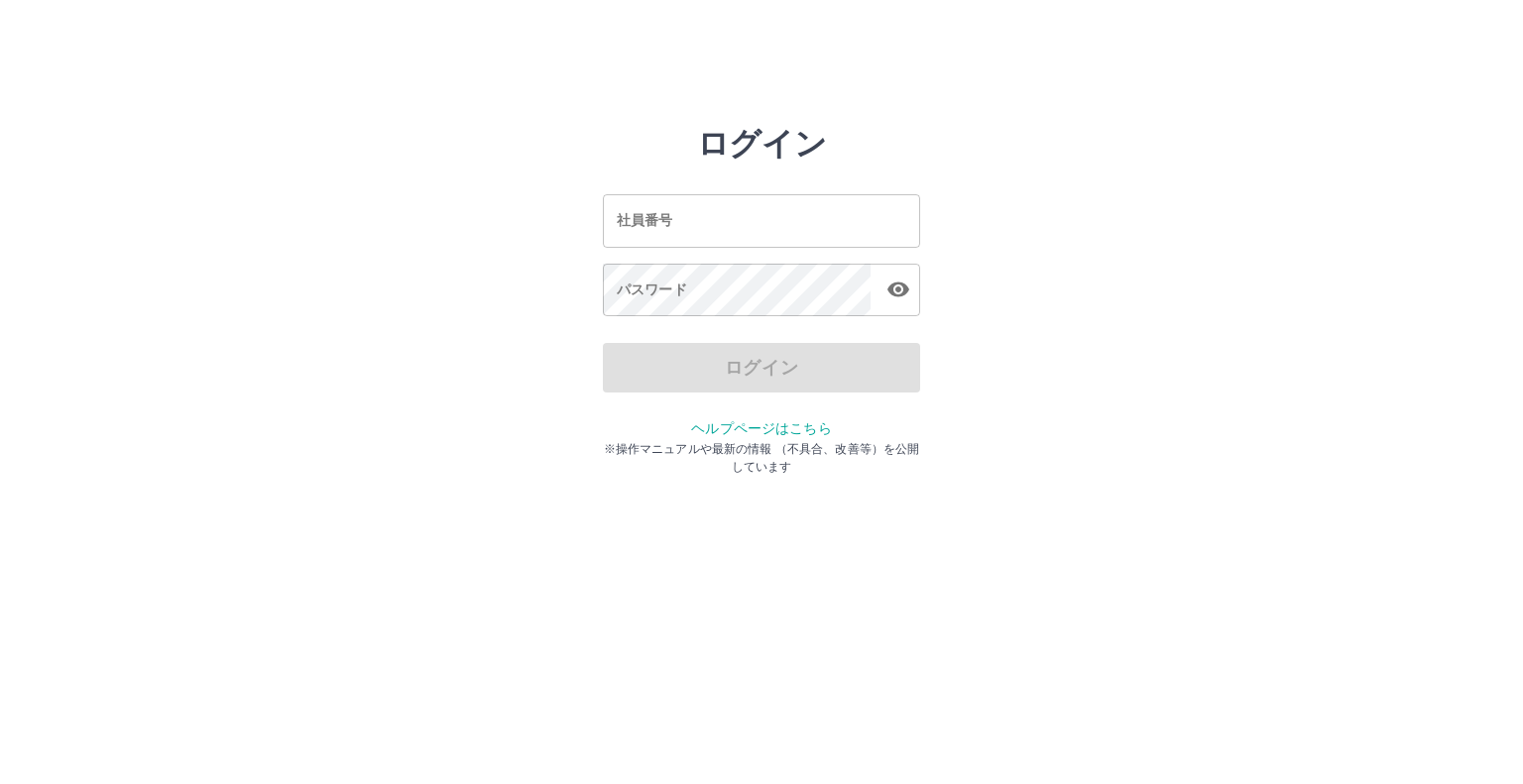 scroll, scrollTop: 0, scrollLeft: 0, axis: both 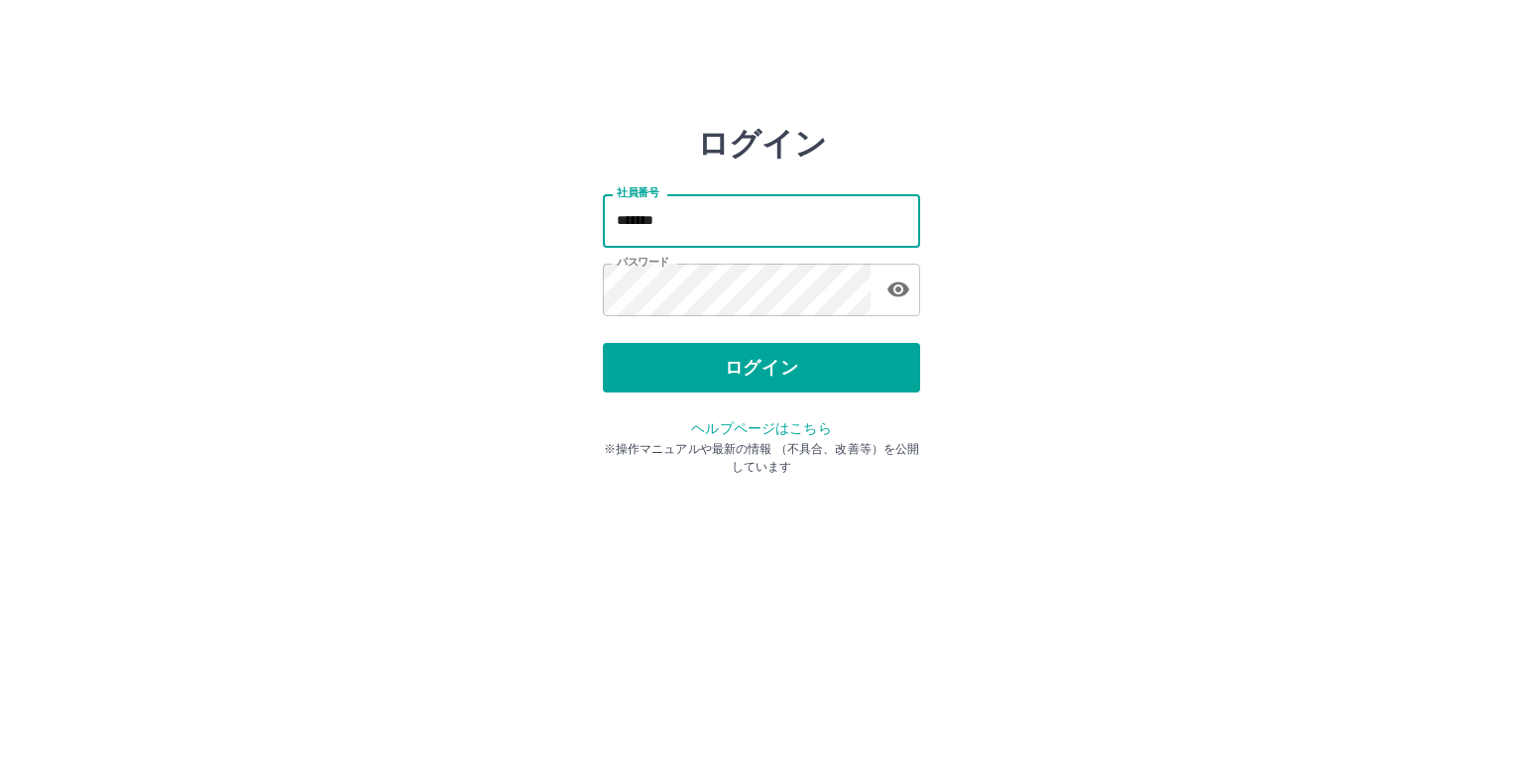 click on "*******" at bounding box center [762, 220] 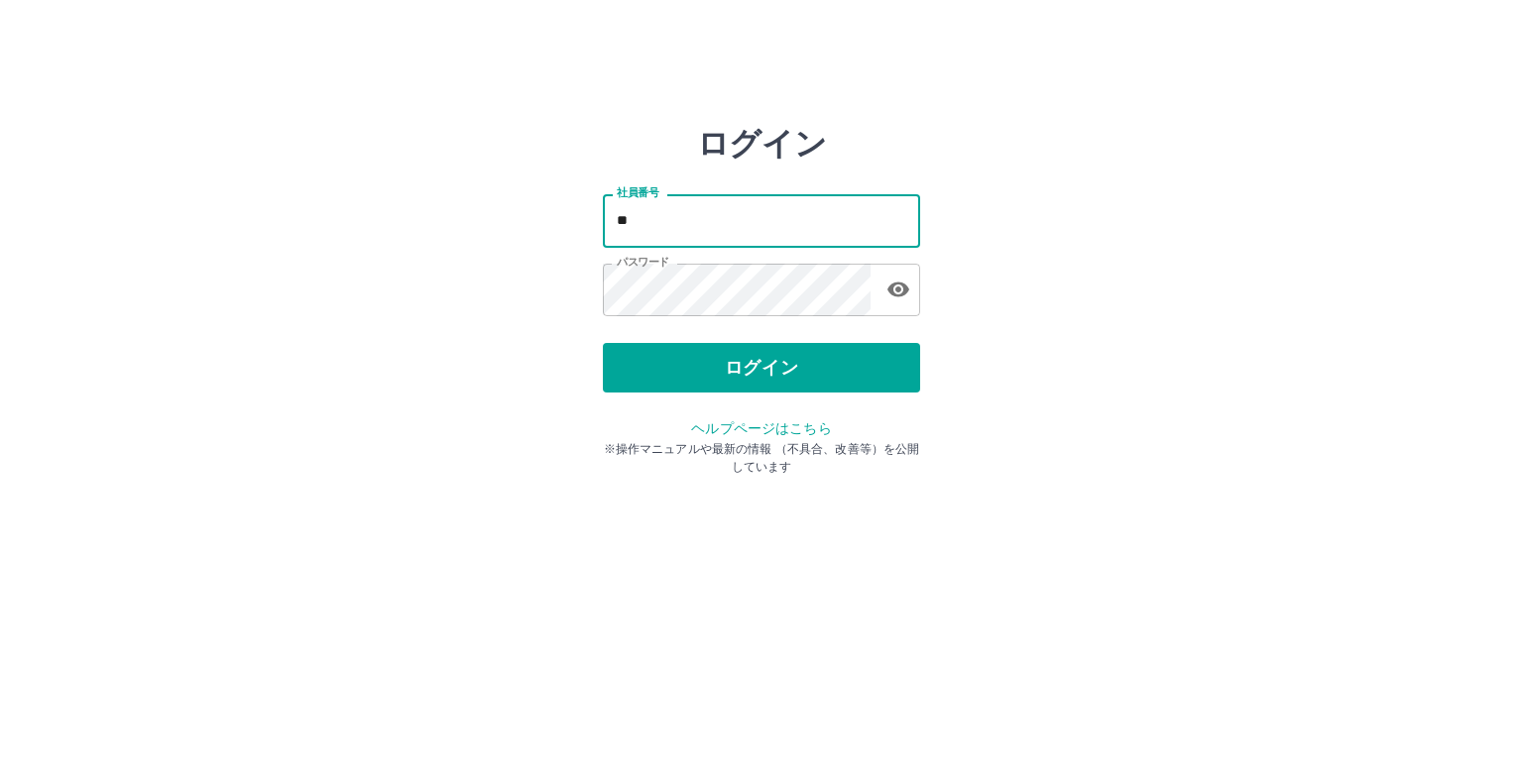 type on "*" 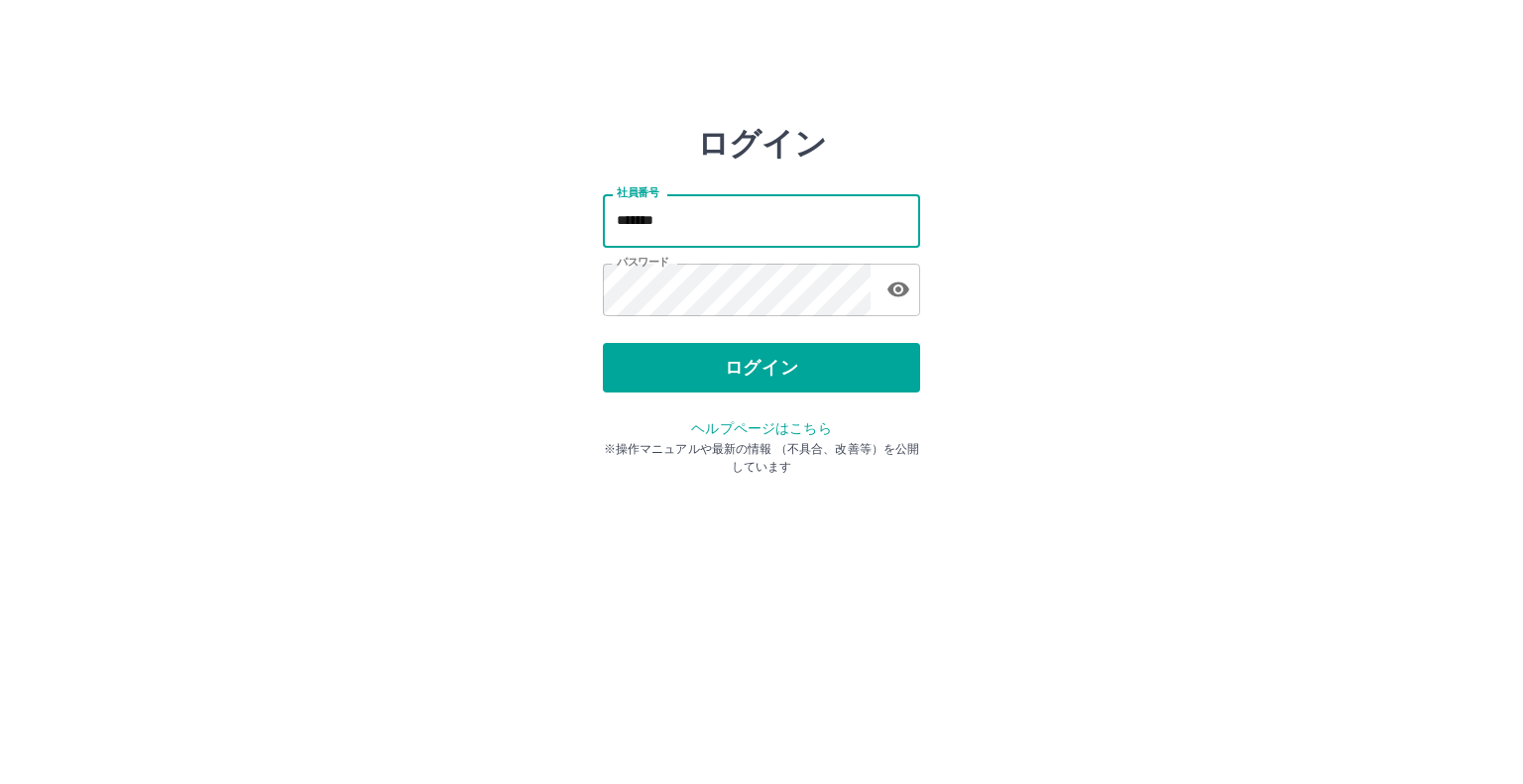 type on "*******" 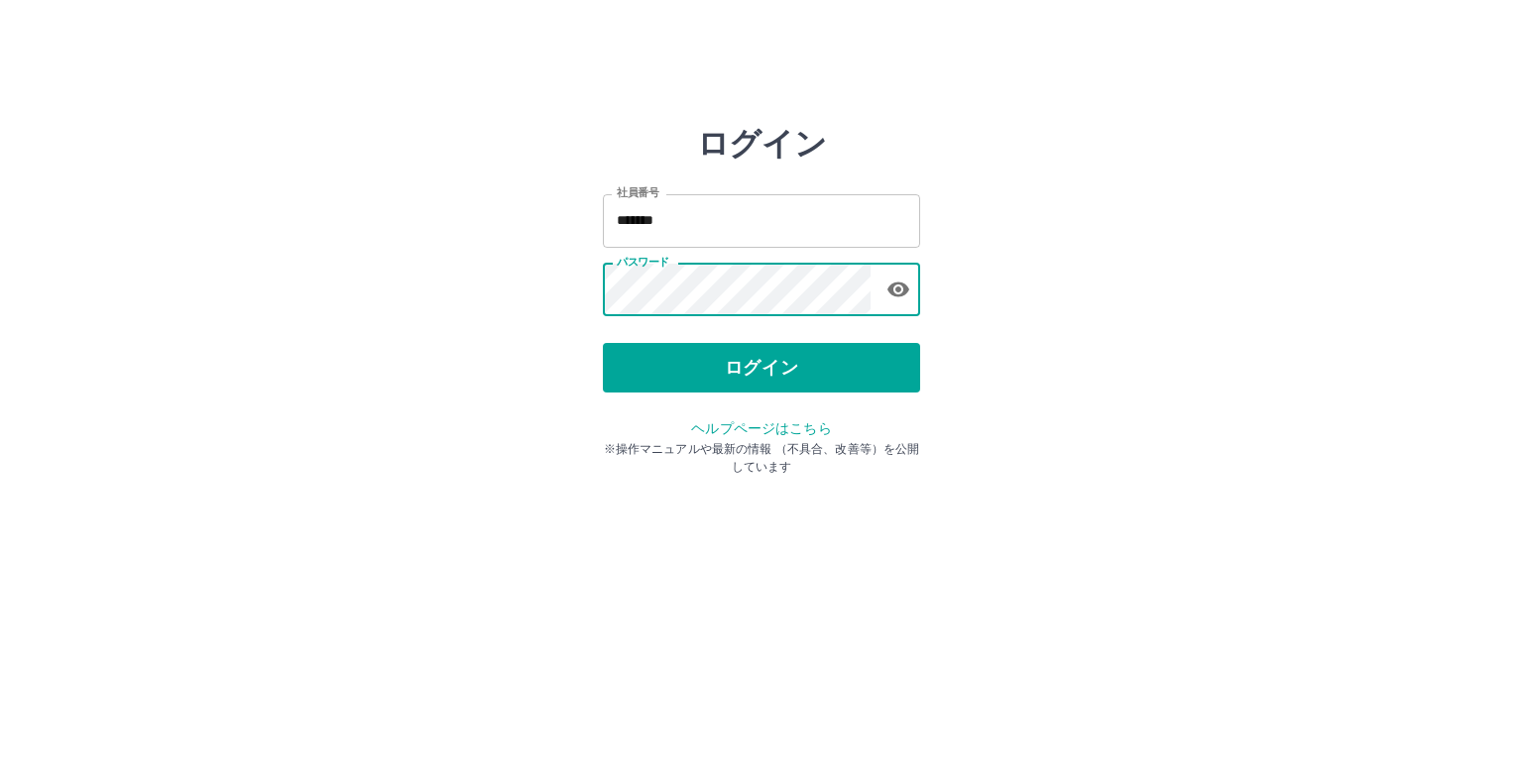click on "ログイン" at bounding box center [762, 368] 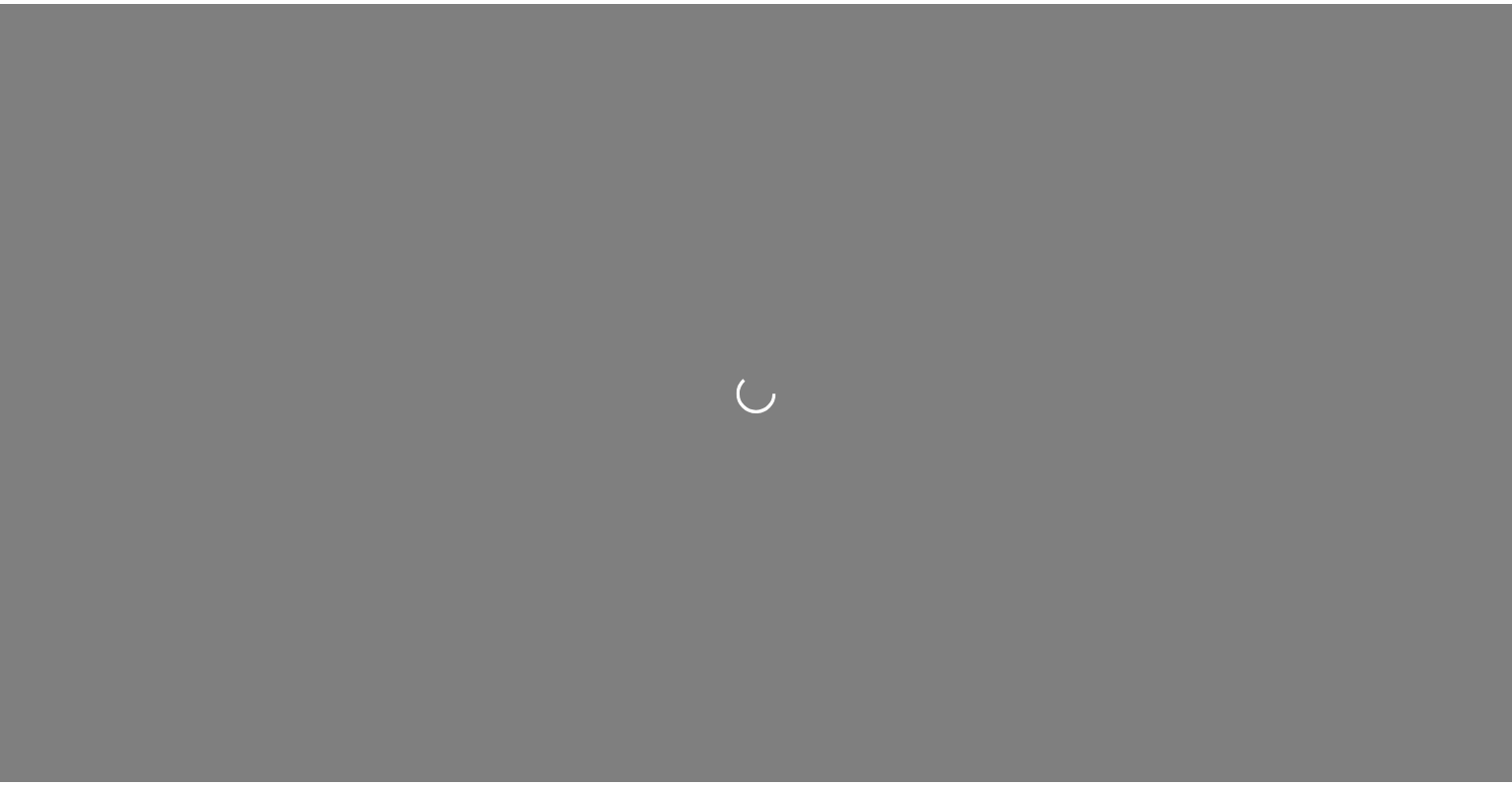 scroll, scrollTop: 0, scrollLeft: 0, axis: both 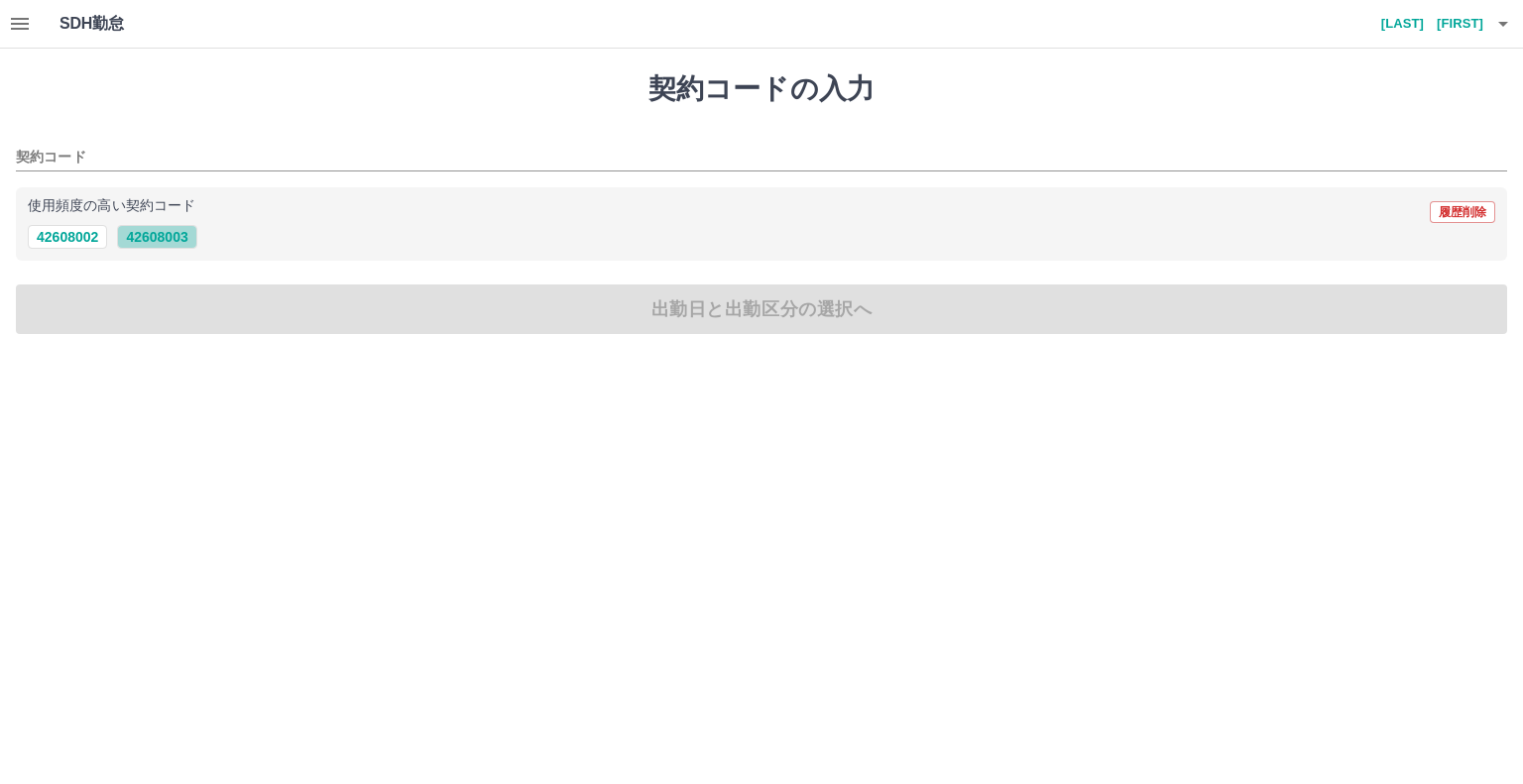 click on "42608003" at bounding box center (157, 237) 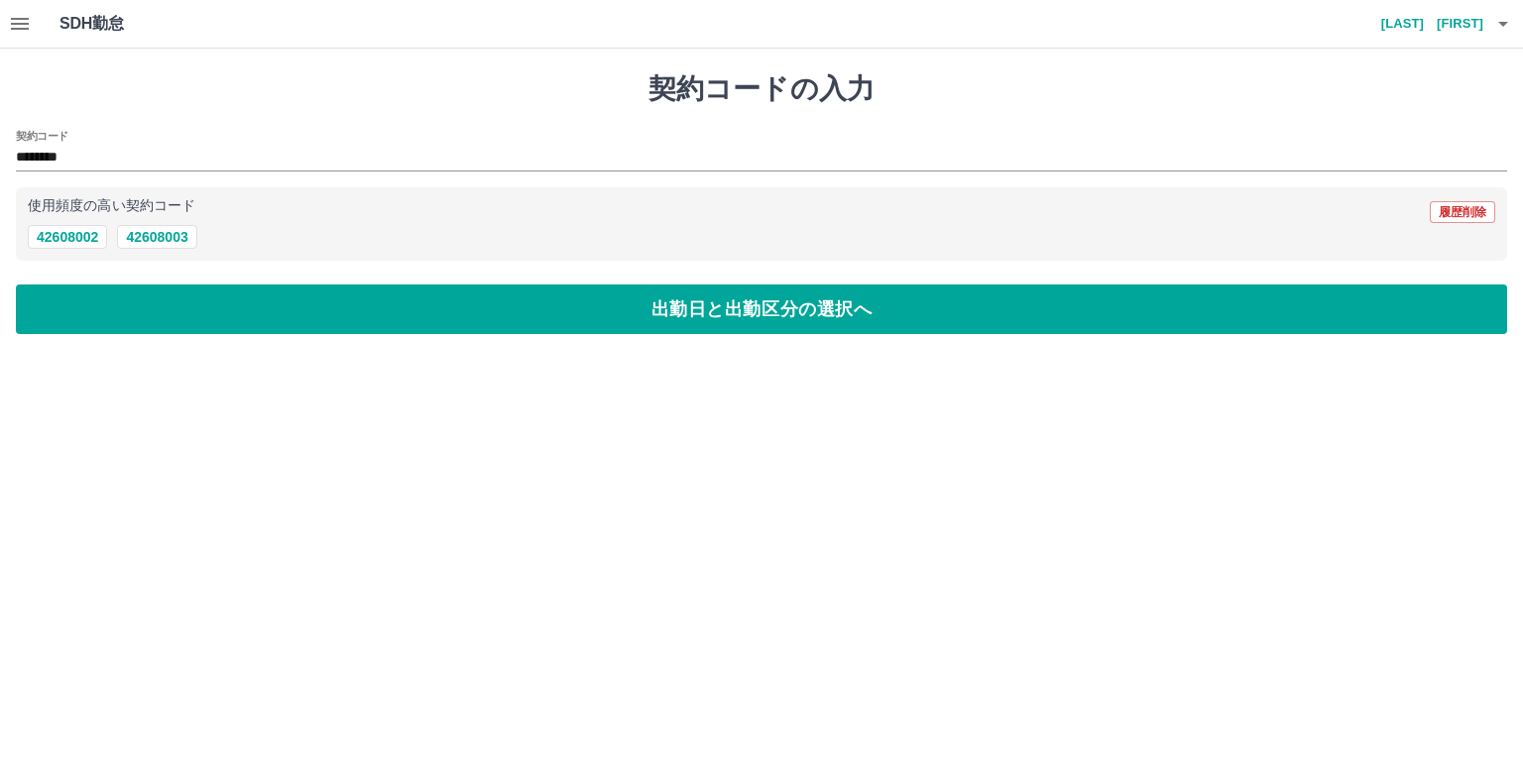 click on "契約コードの入力 契約コード ******** 使用頻度の高い契約コード 履歴削除 42608002 42608003 出勤日と出勤区分の選択へ" at bounding box center (762, 203) 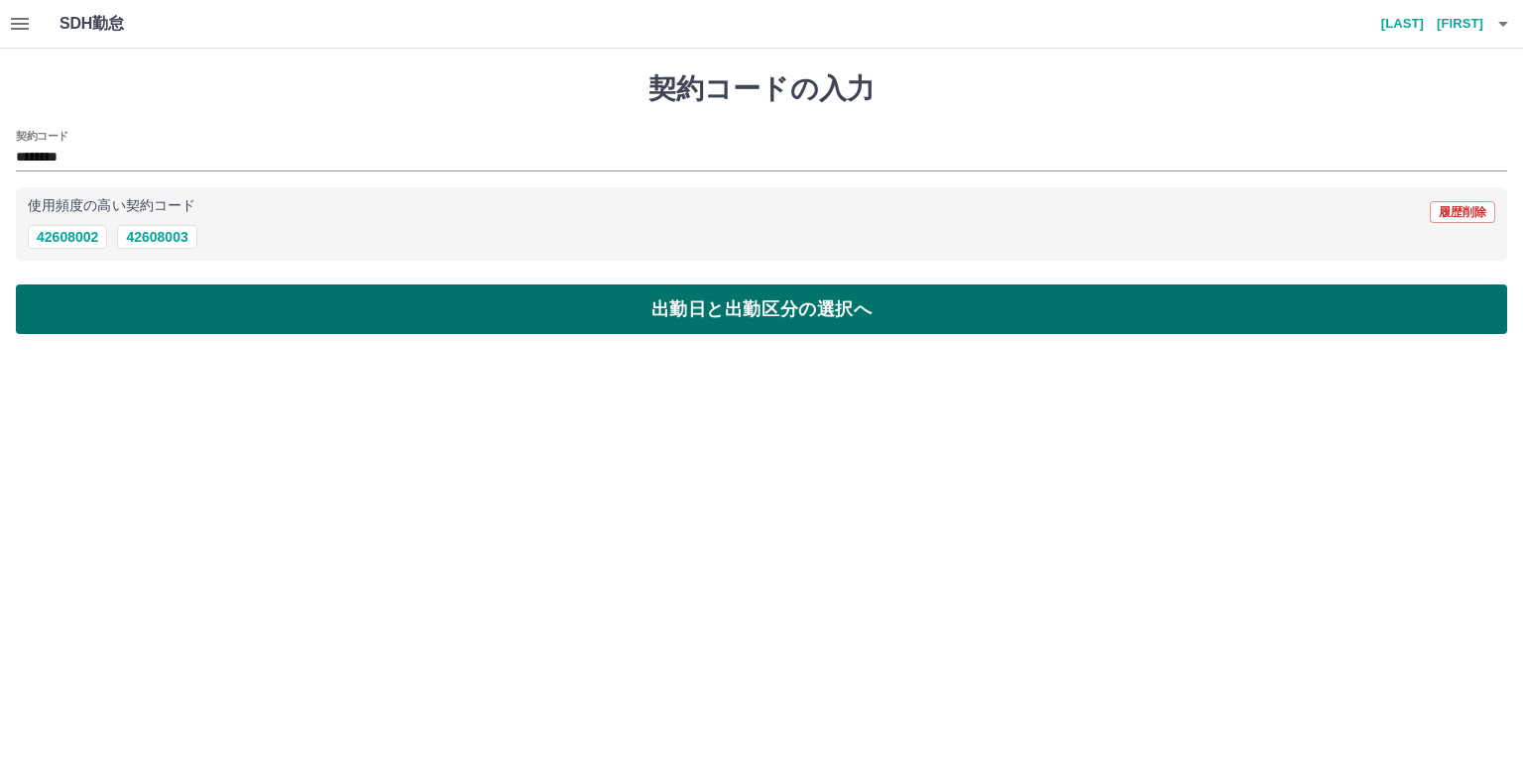 click on "出勤日と出勤区分の選択へ" at bounding box center (762, 309) 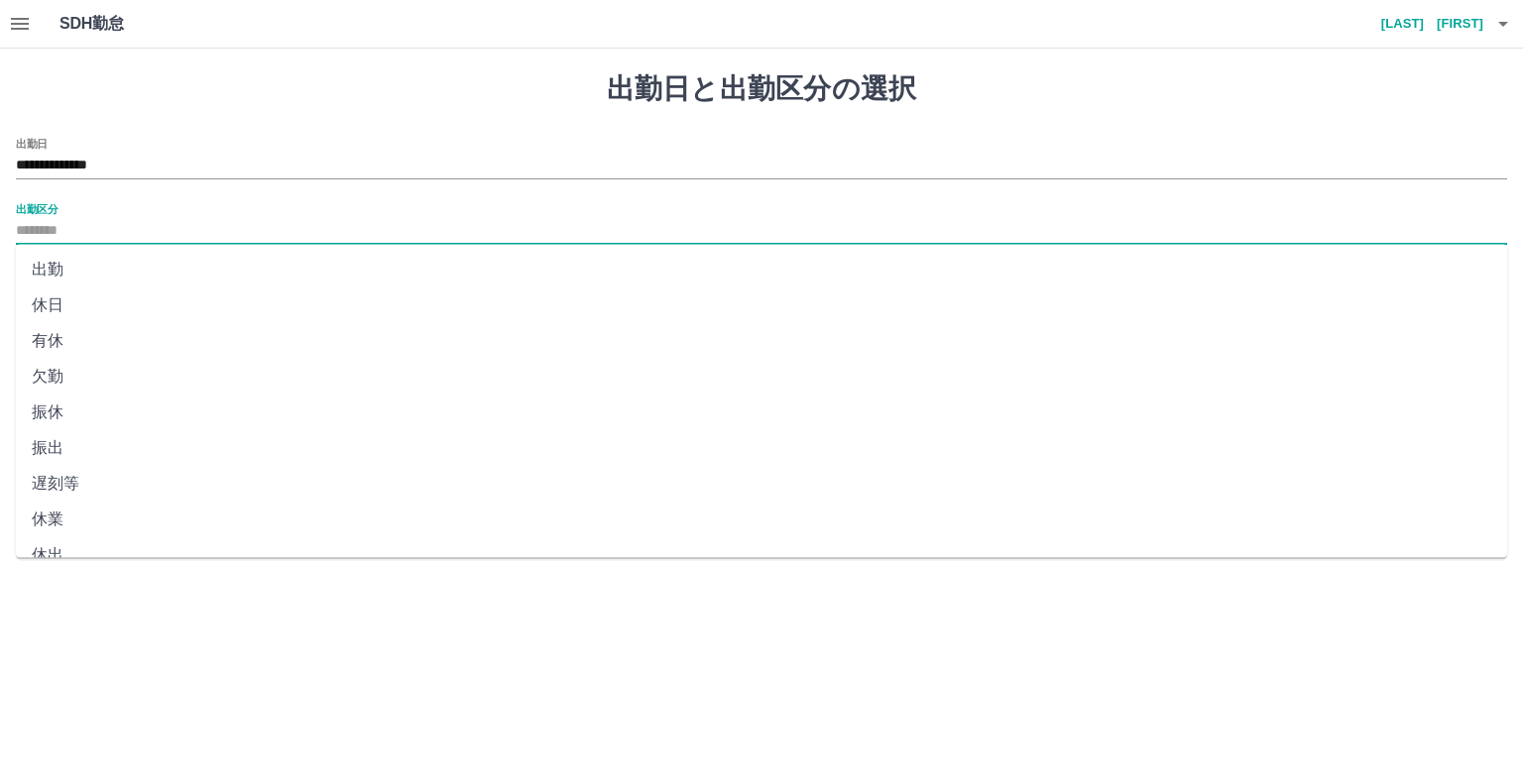 click on "出勤区分" at bounding box center (762, 231) 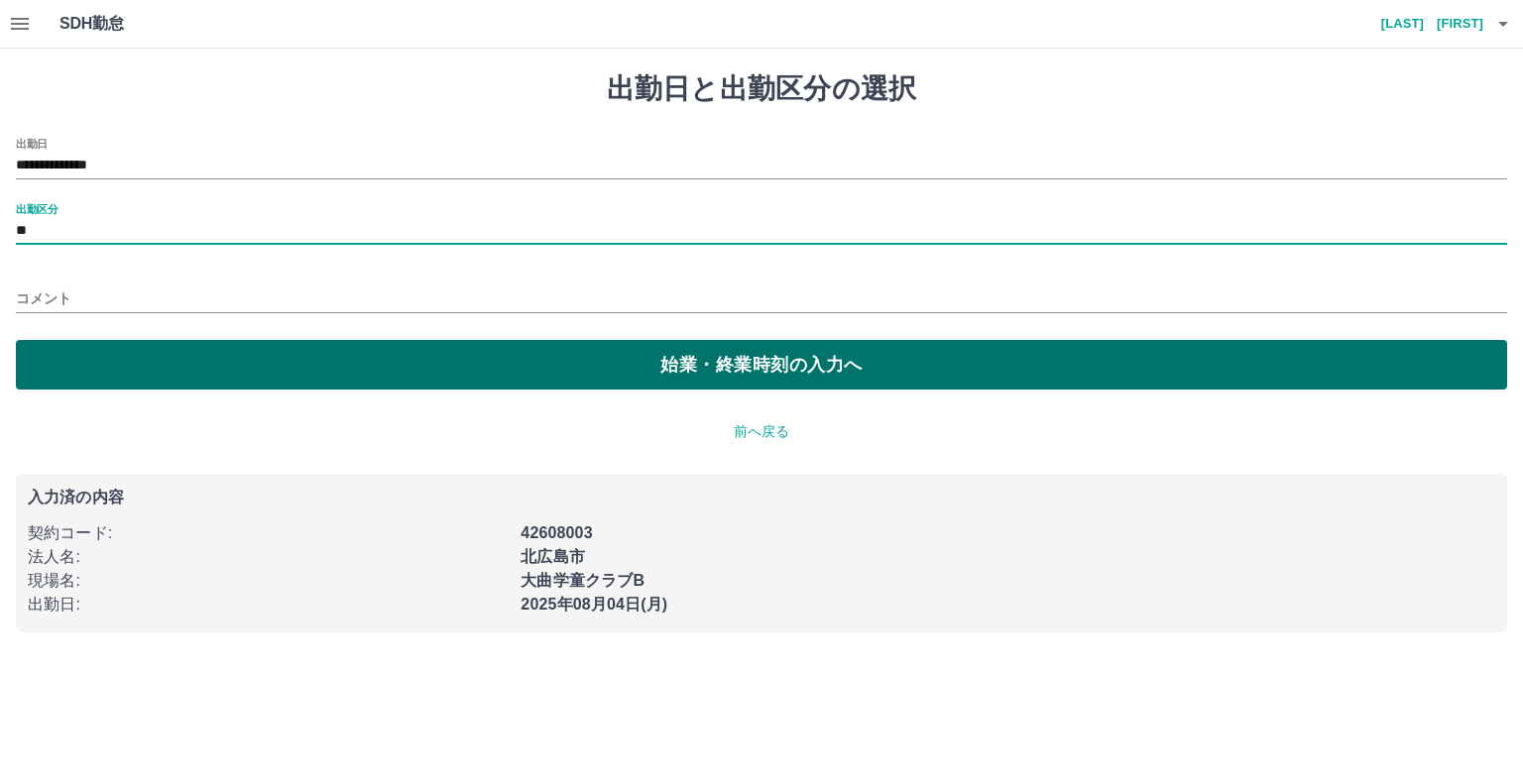 click on "始業・終業時刻の入力へ" at bounding box center [762, 365] 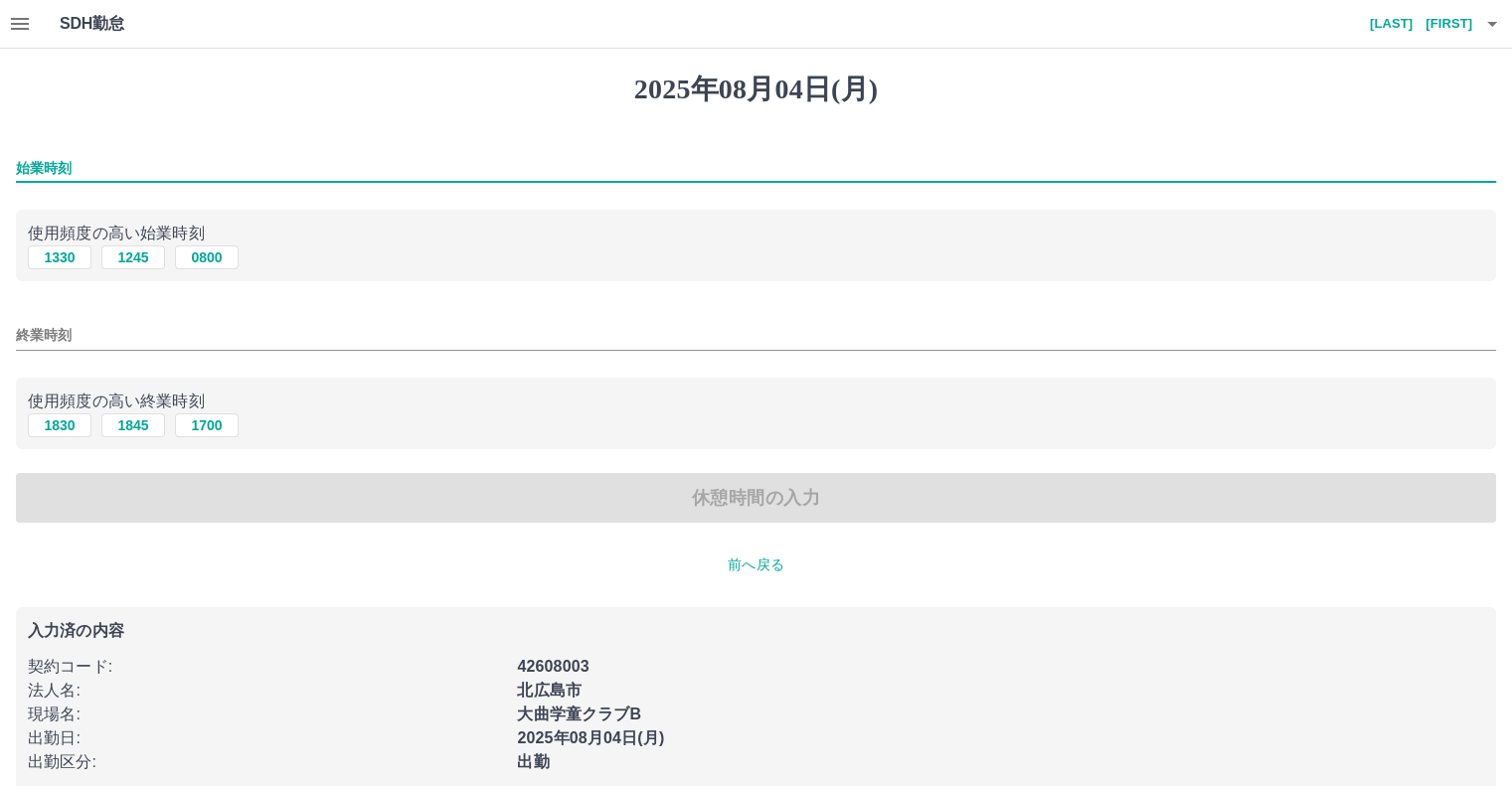 click on "始業時刻" at bounding box center (756, 168) 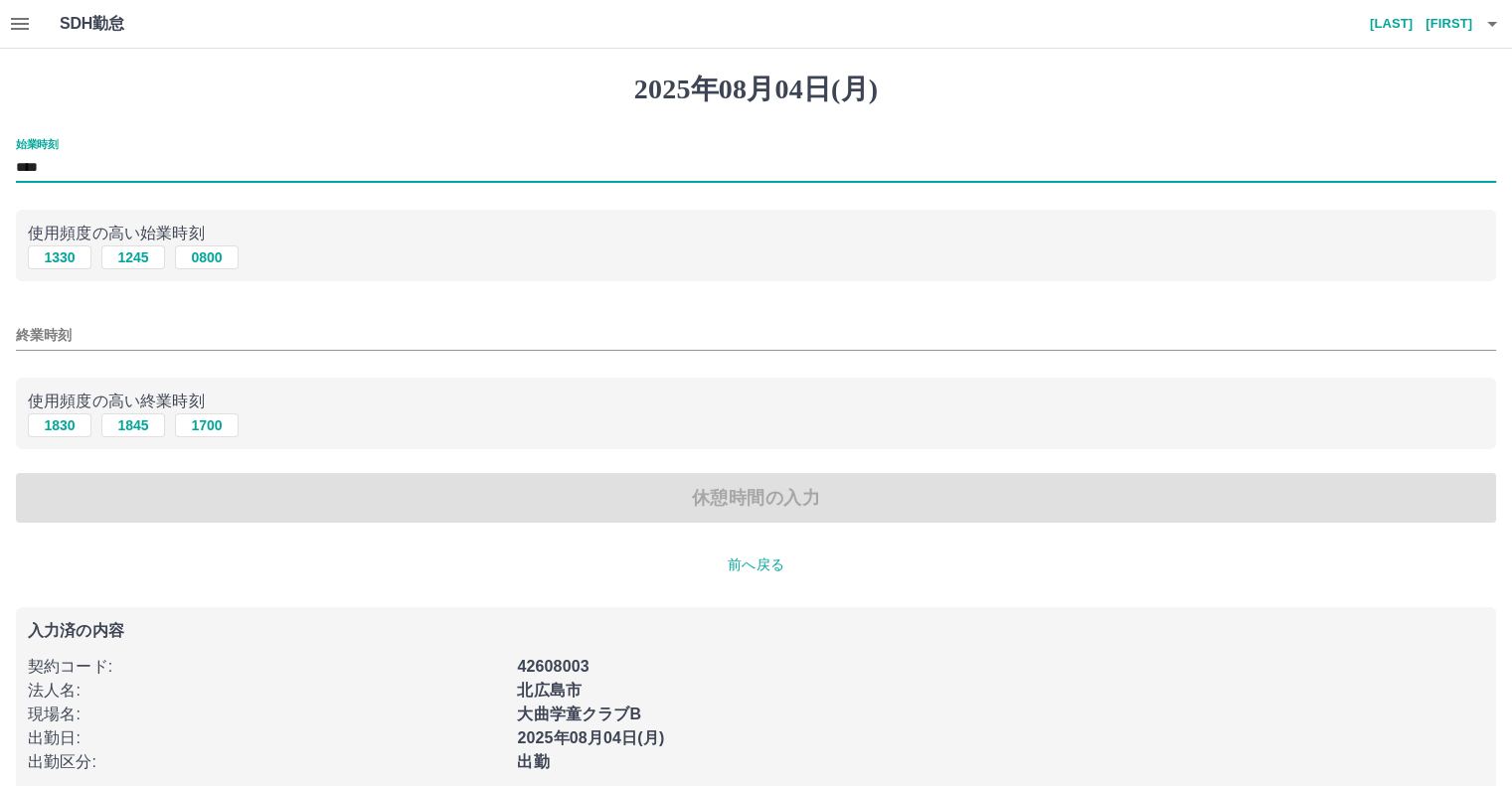type on "****" 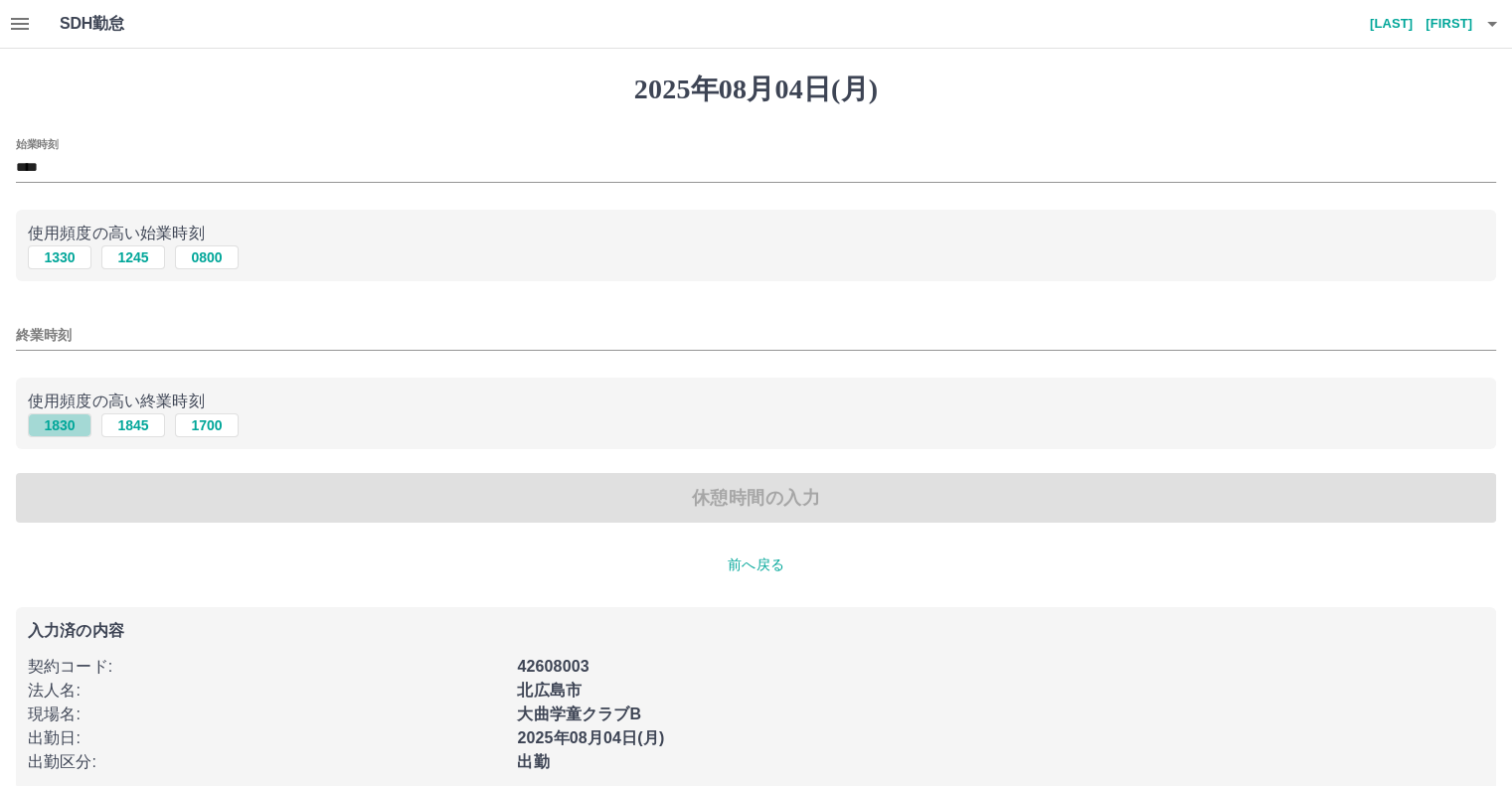 click on "1830" at bounding box center (60, 425) 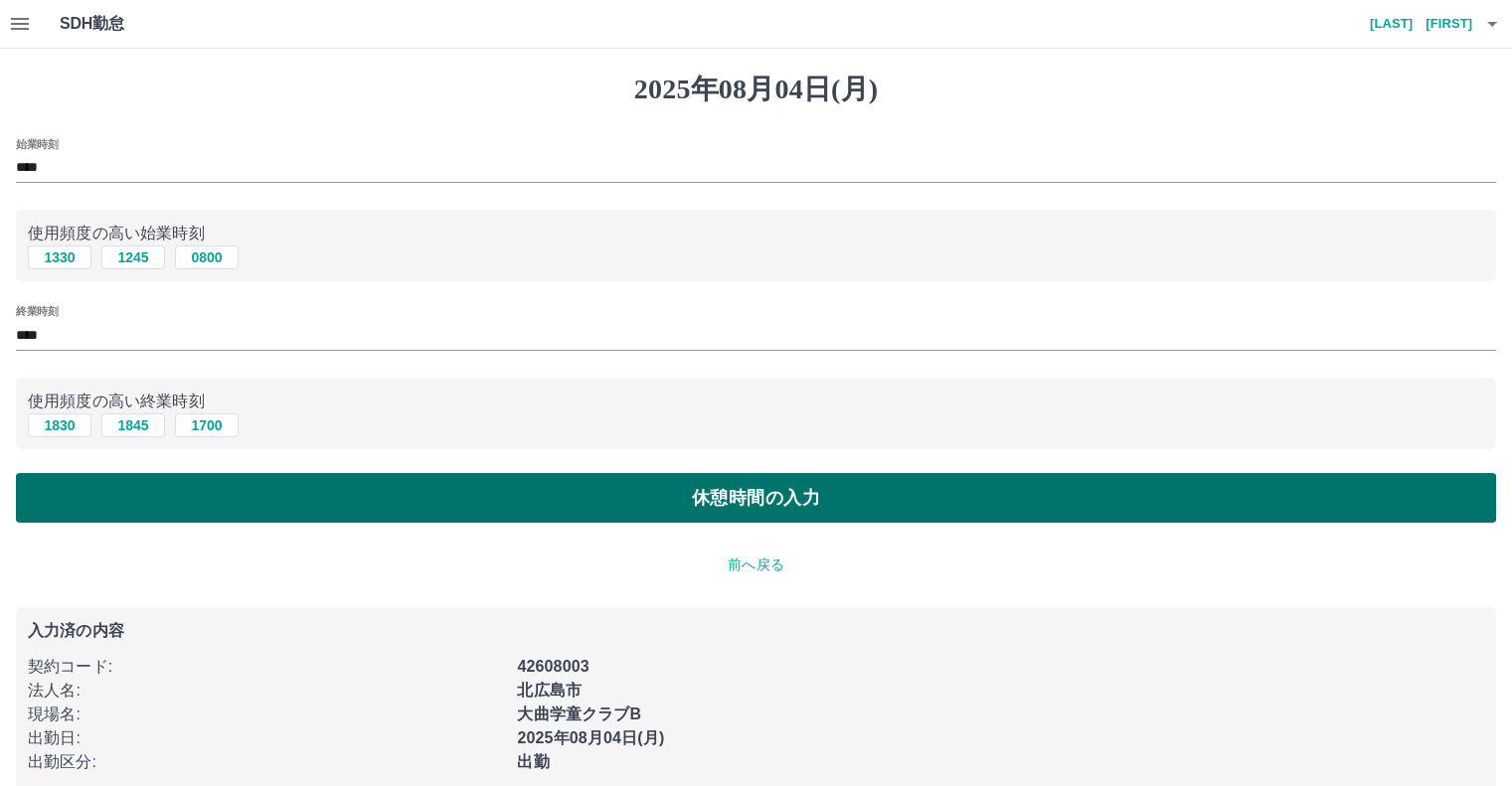 scroll, scrollTop: 29, scrollLeft: 0, axis: vertical 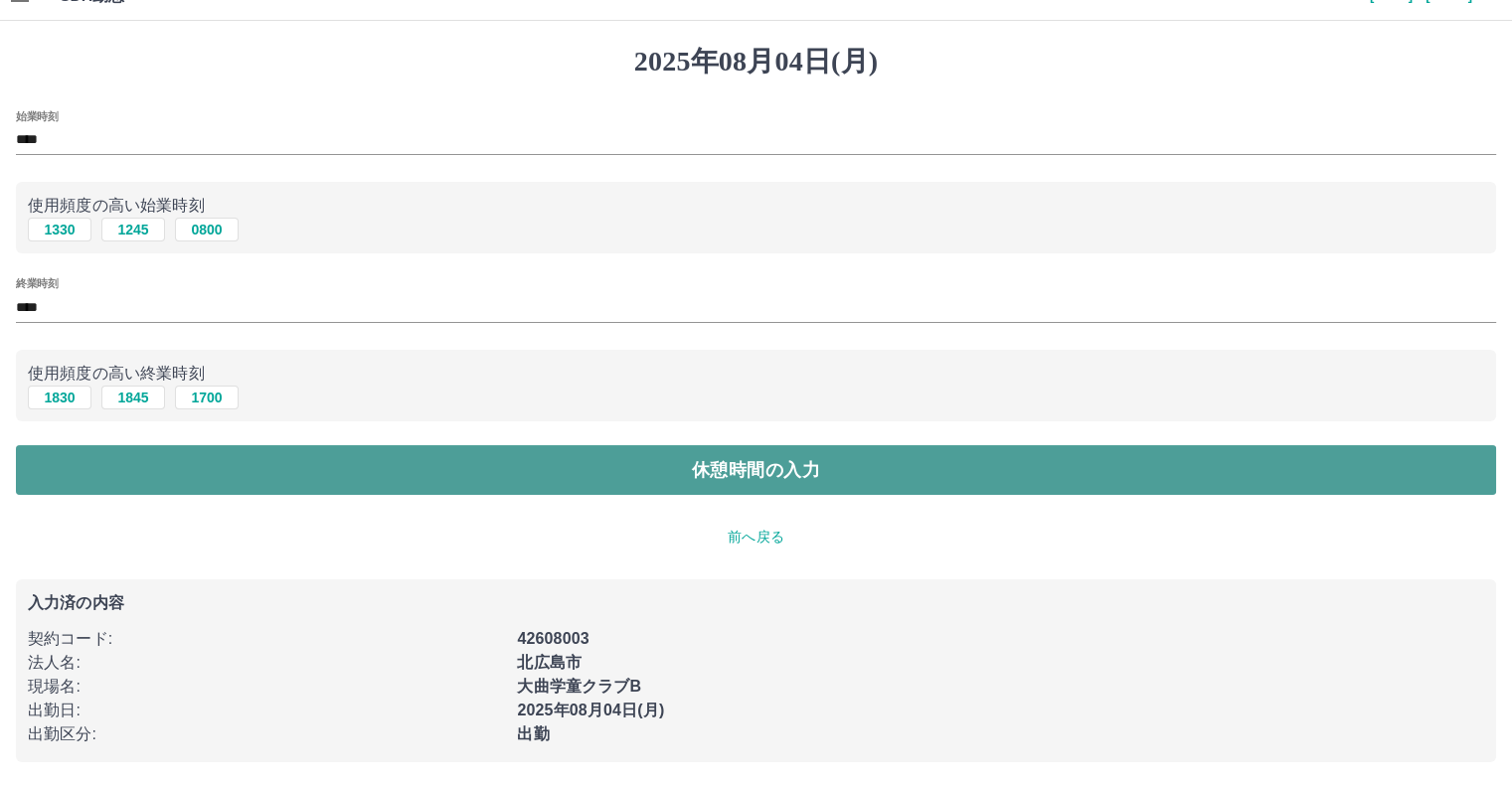 click on "休憩時間の入力" at bounding box center [756, 470] 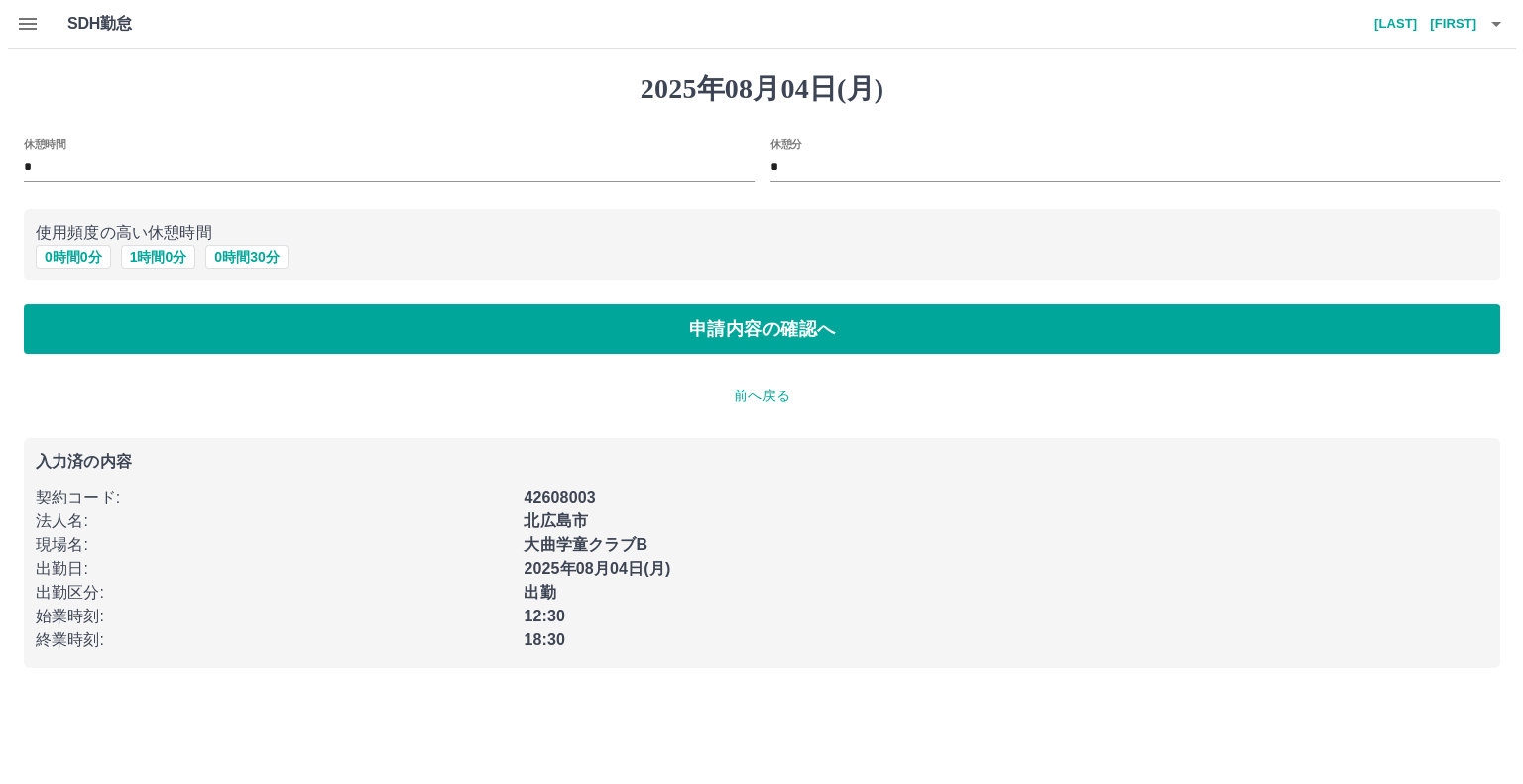 scroll, scrollTop: 0, scrollLeft: 0, axis: both 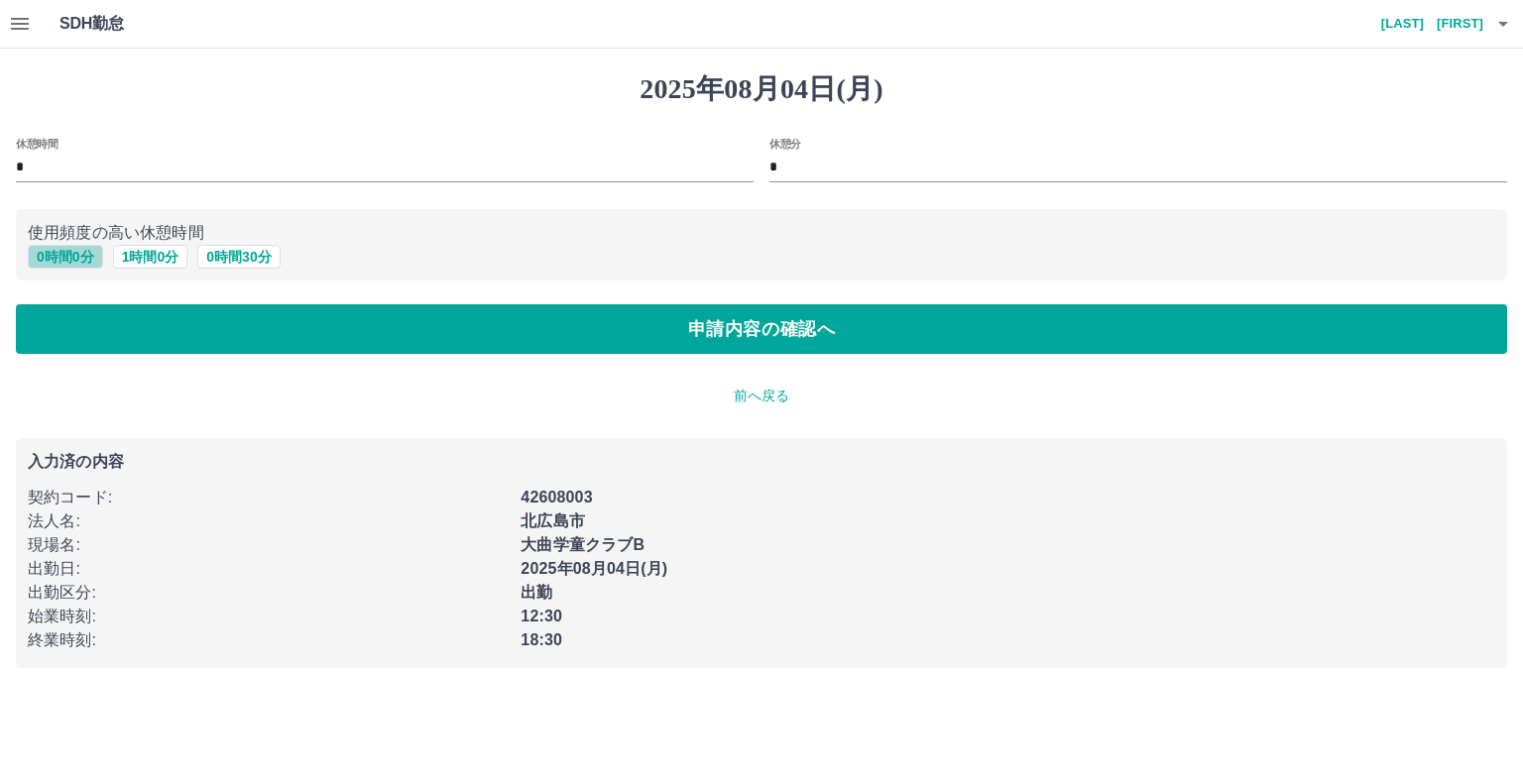 click on "0 時間 0 分" at bounding box center (65, 257) 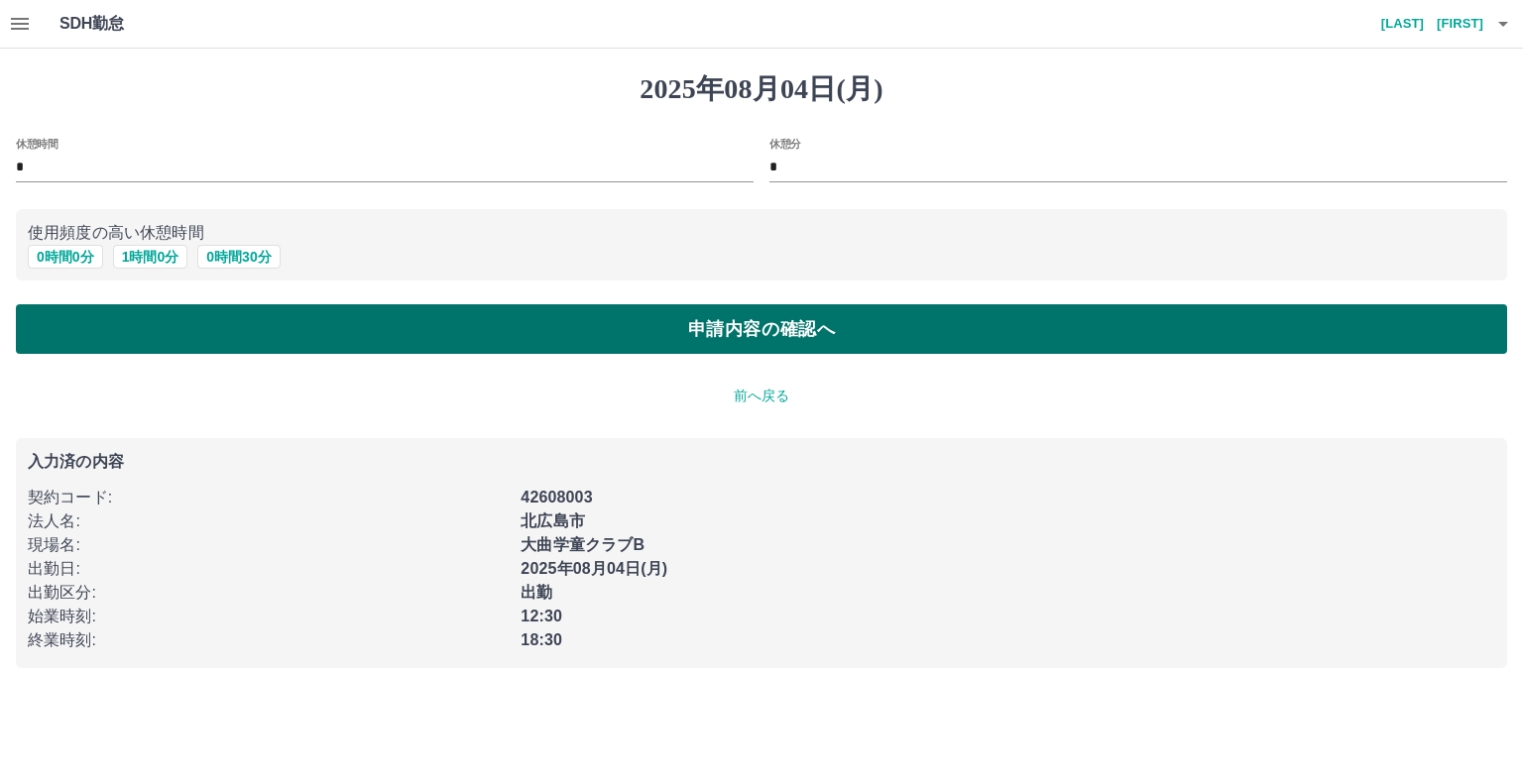 click on "申請内容の確認へ" at bounding box center (762, 329) 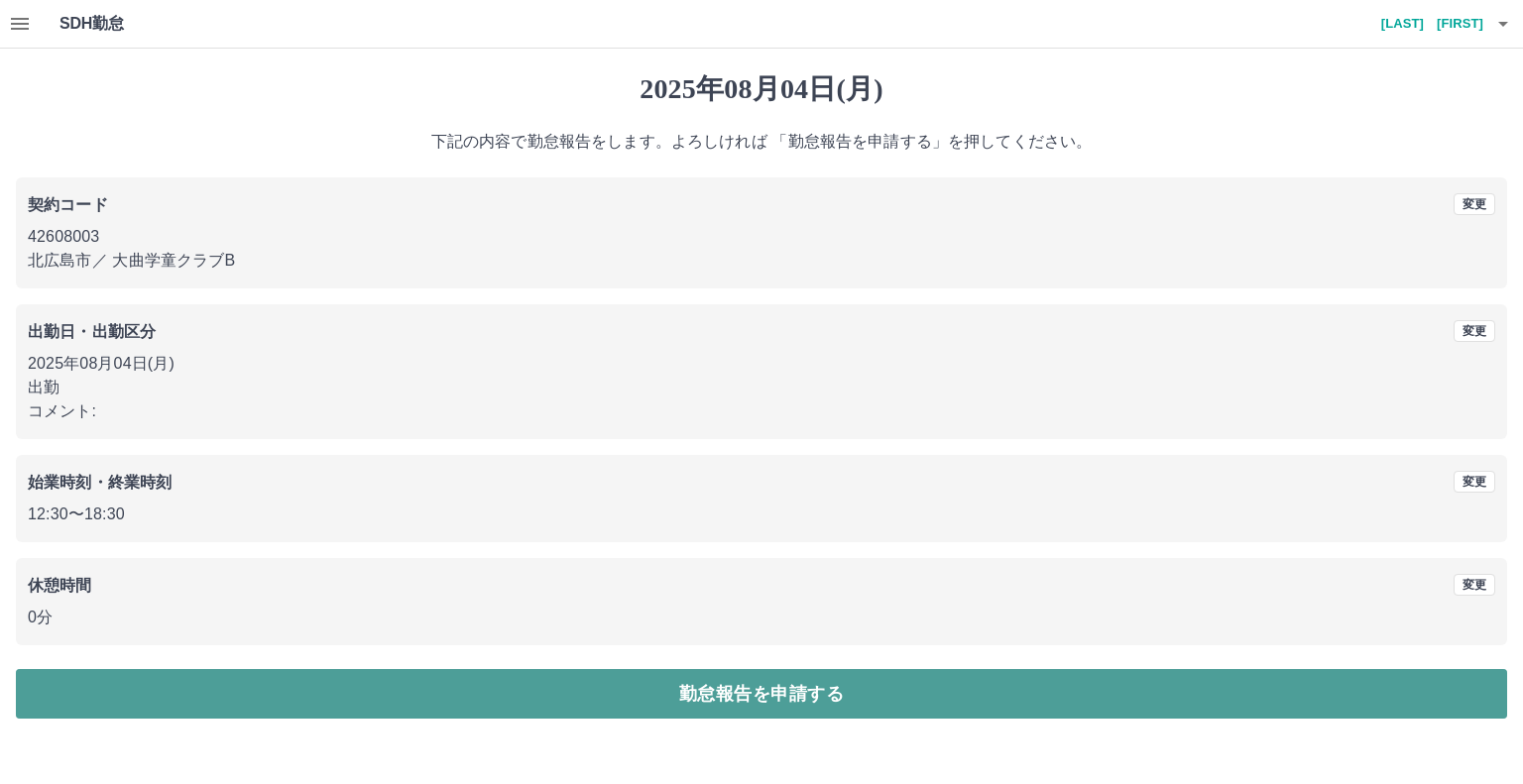 click on "勤怠報告を申請する" at bounding box center [762, 694] 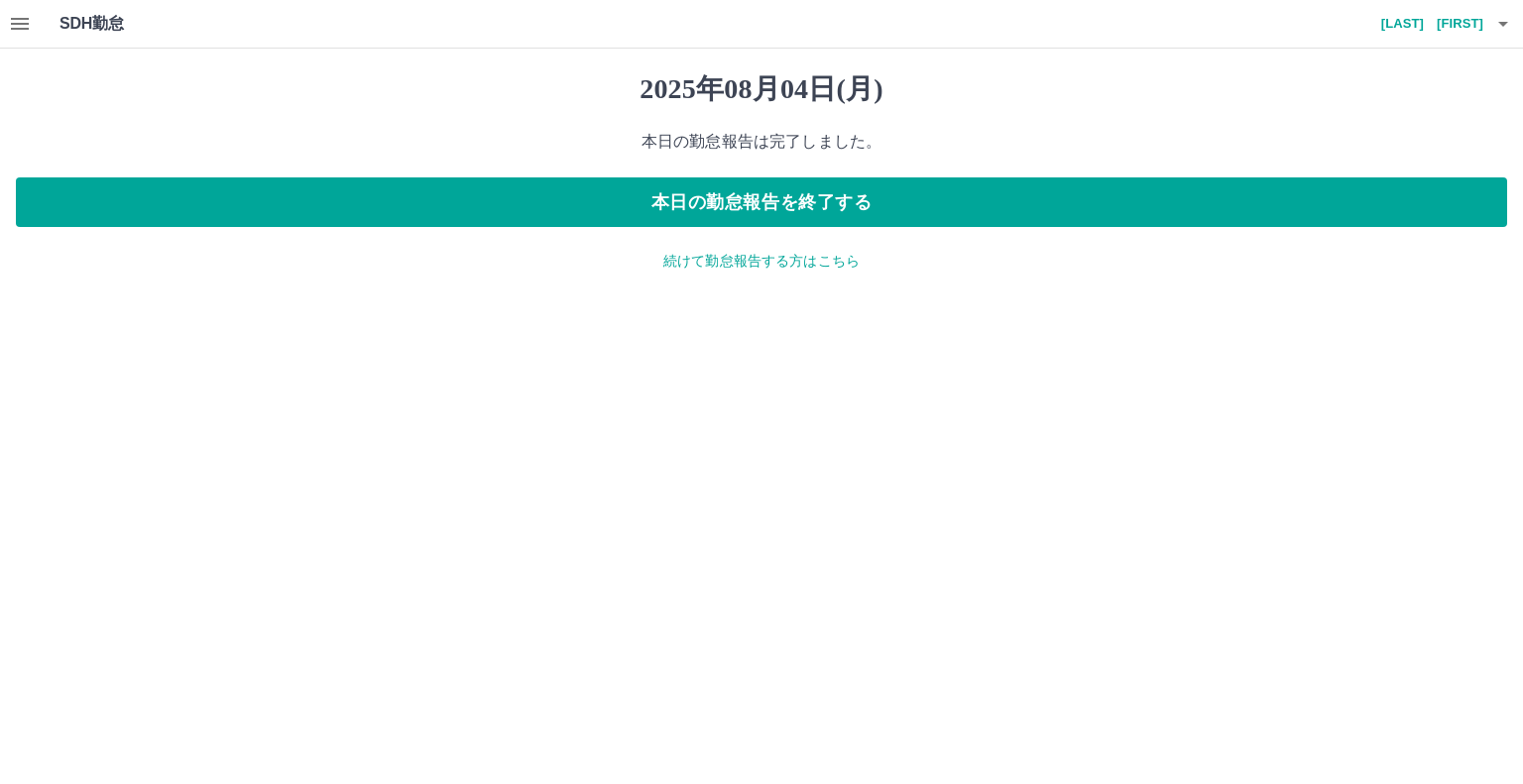 click on "続けて勤怠報告する方はこちら" at bounding box center (762, 261) 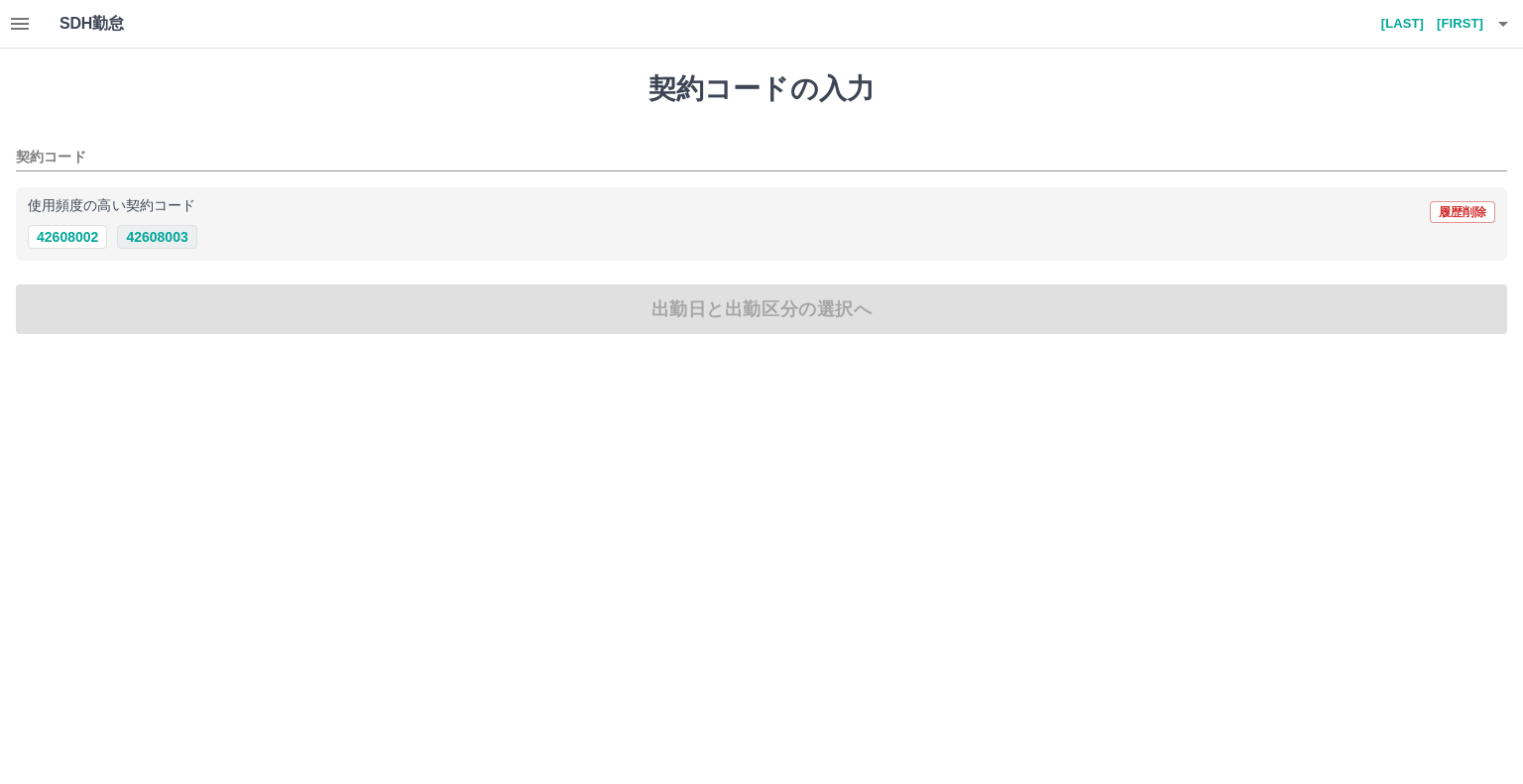 click on "42608003" at bounding box center (157, 237) 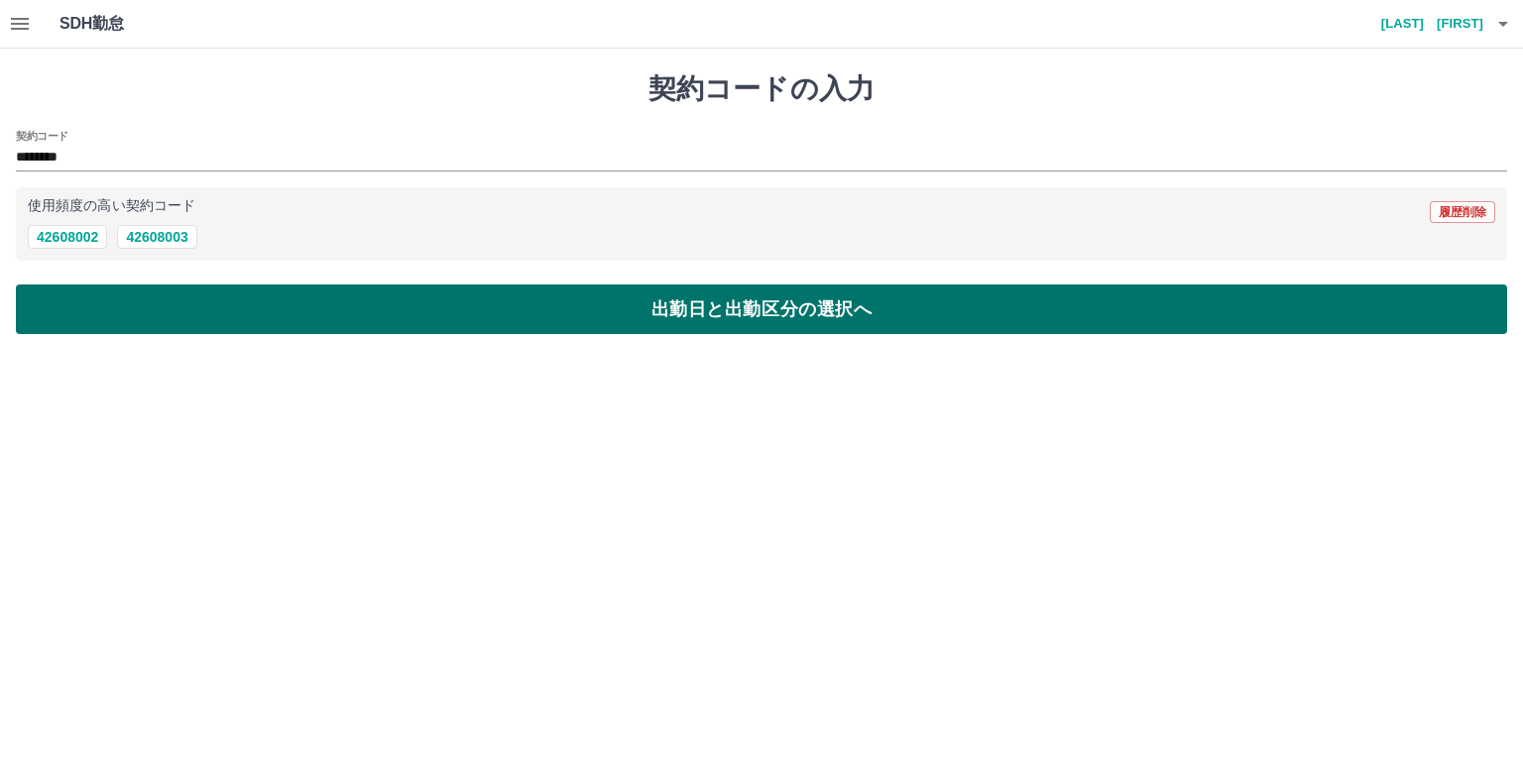click on "出勤日と出勤区分の選択へ" at bounding box center (762, 309) 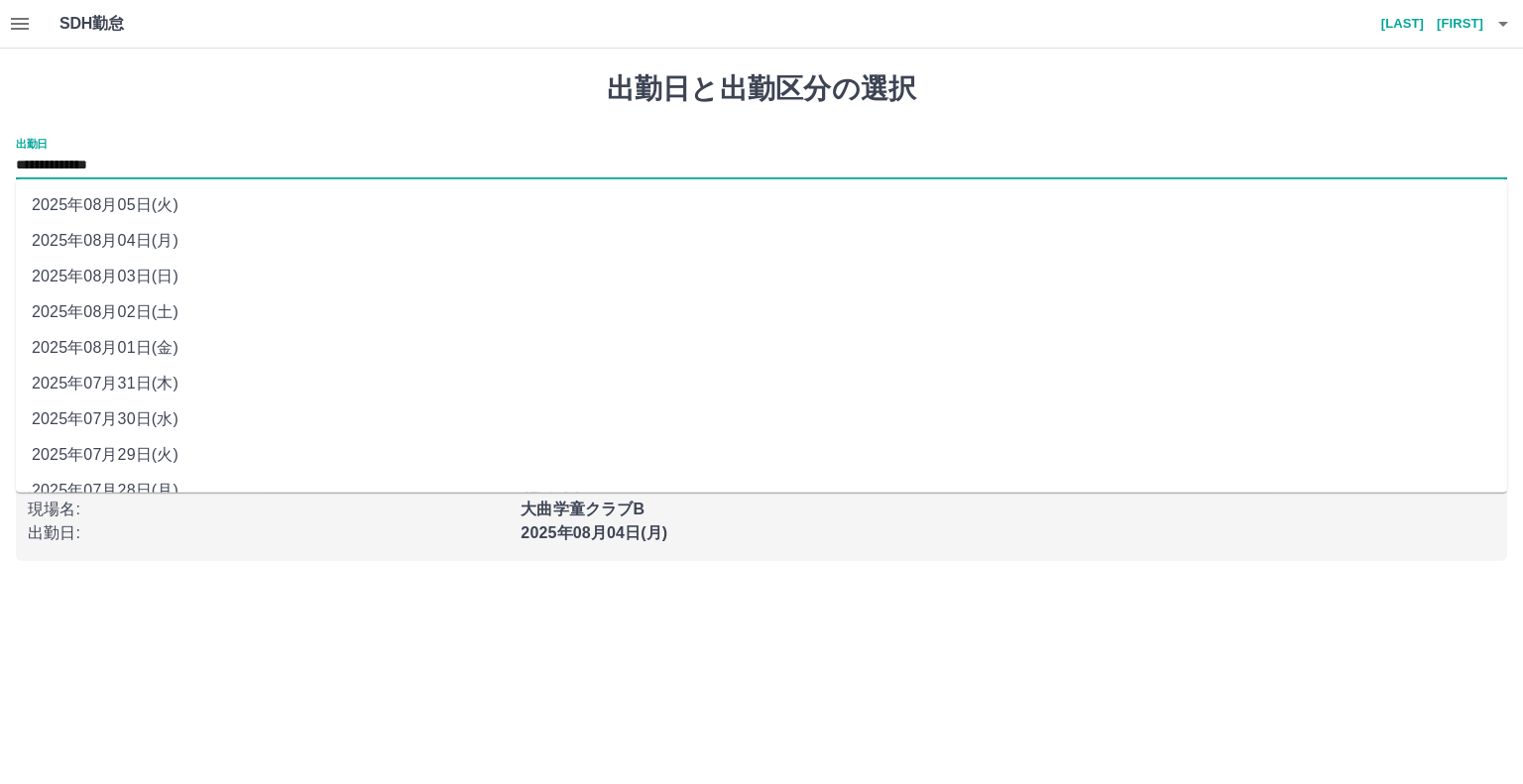click on "**********" at bounding box center [762, 166] 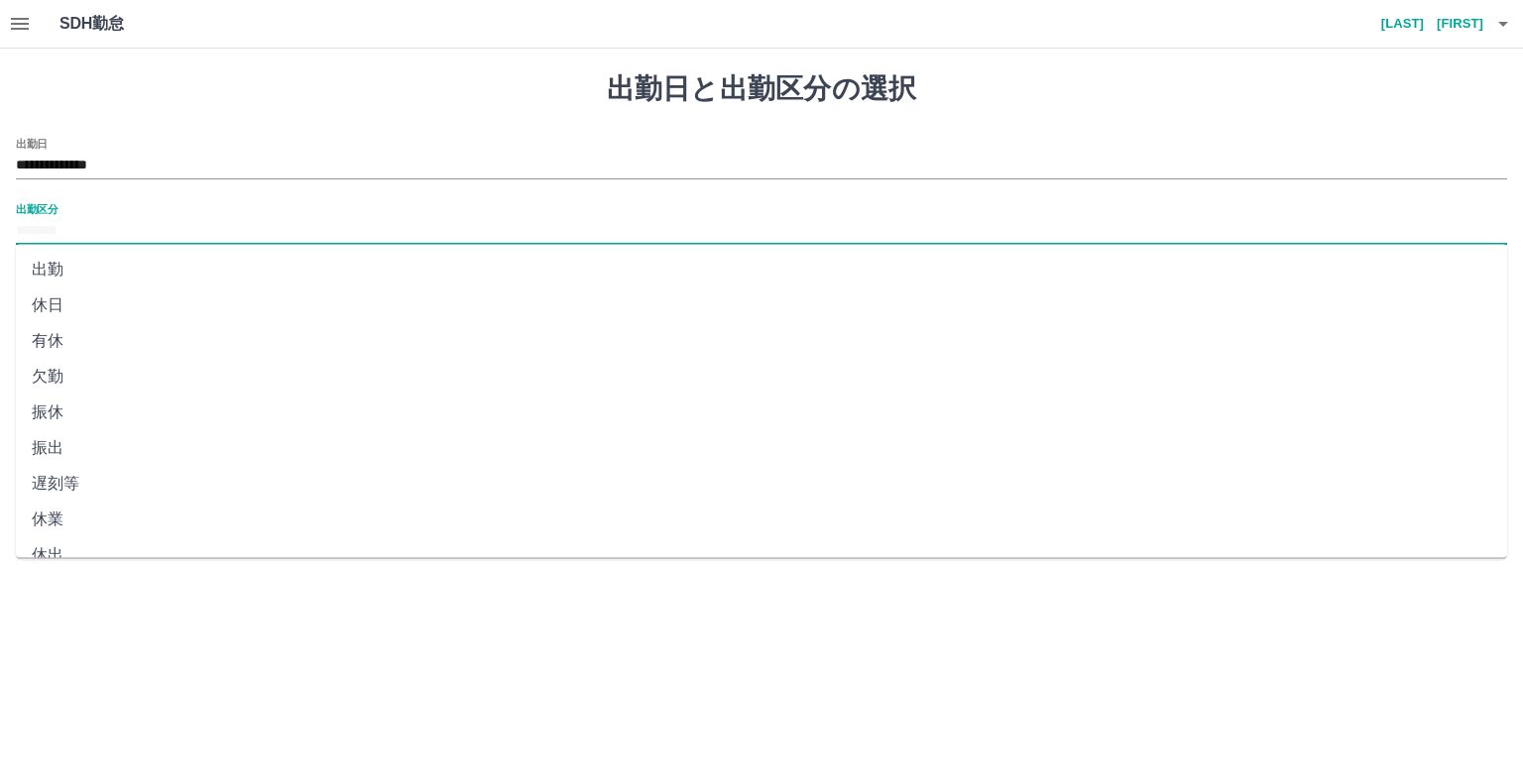 click on "出勤区分" at bounding box center [762, 231] 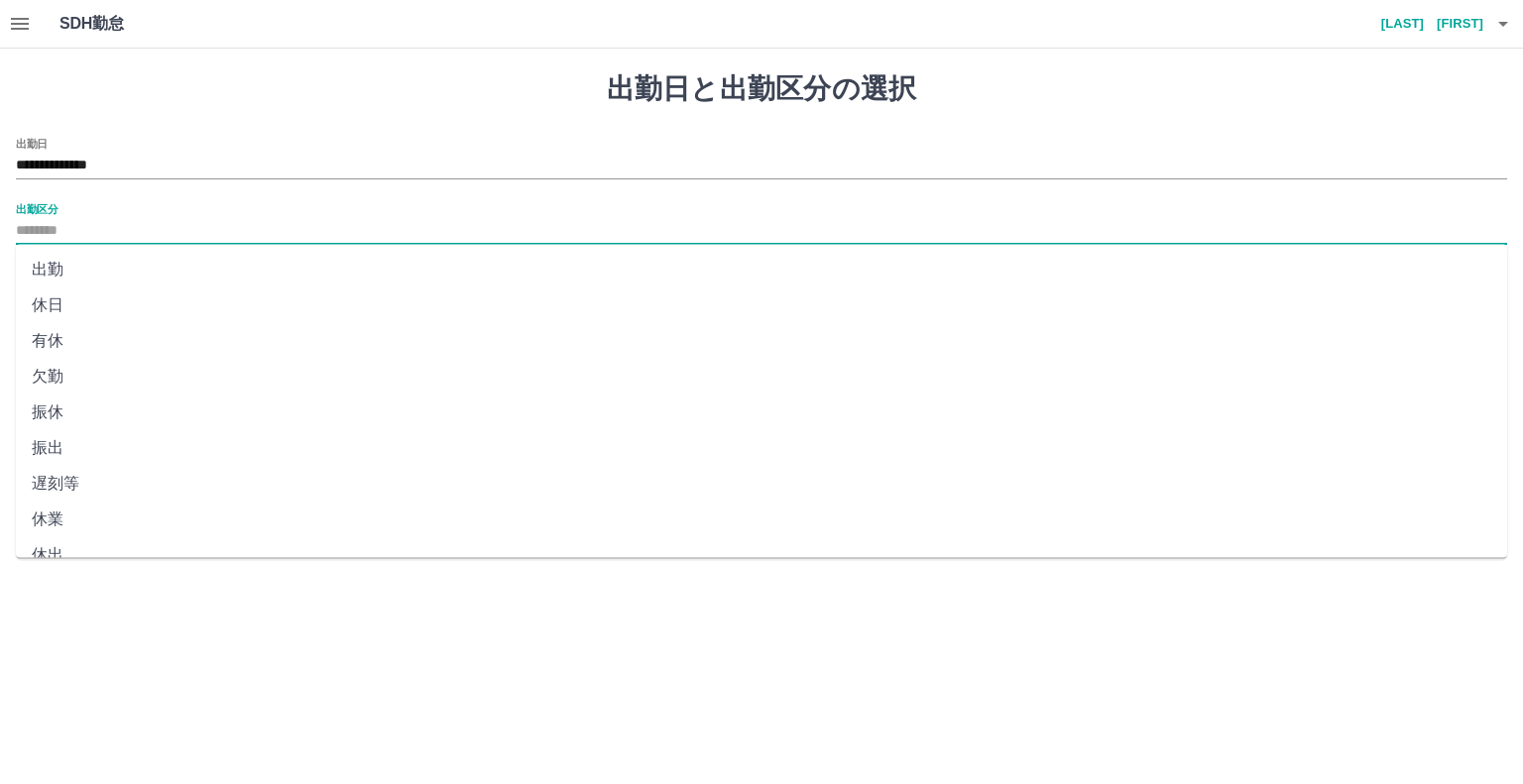 click on "出勤" at bounding box center (762, 270) 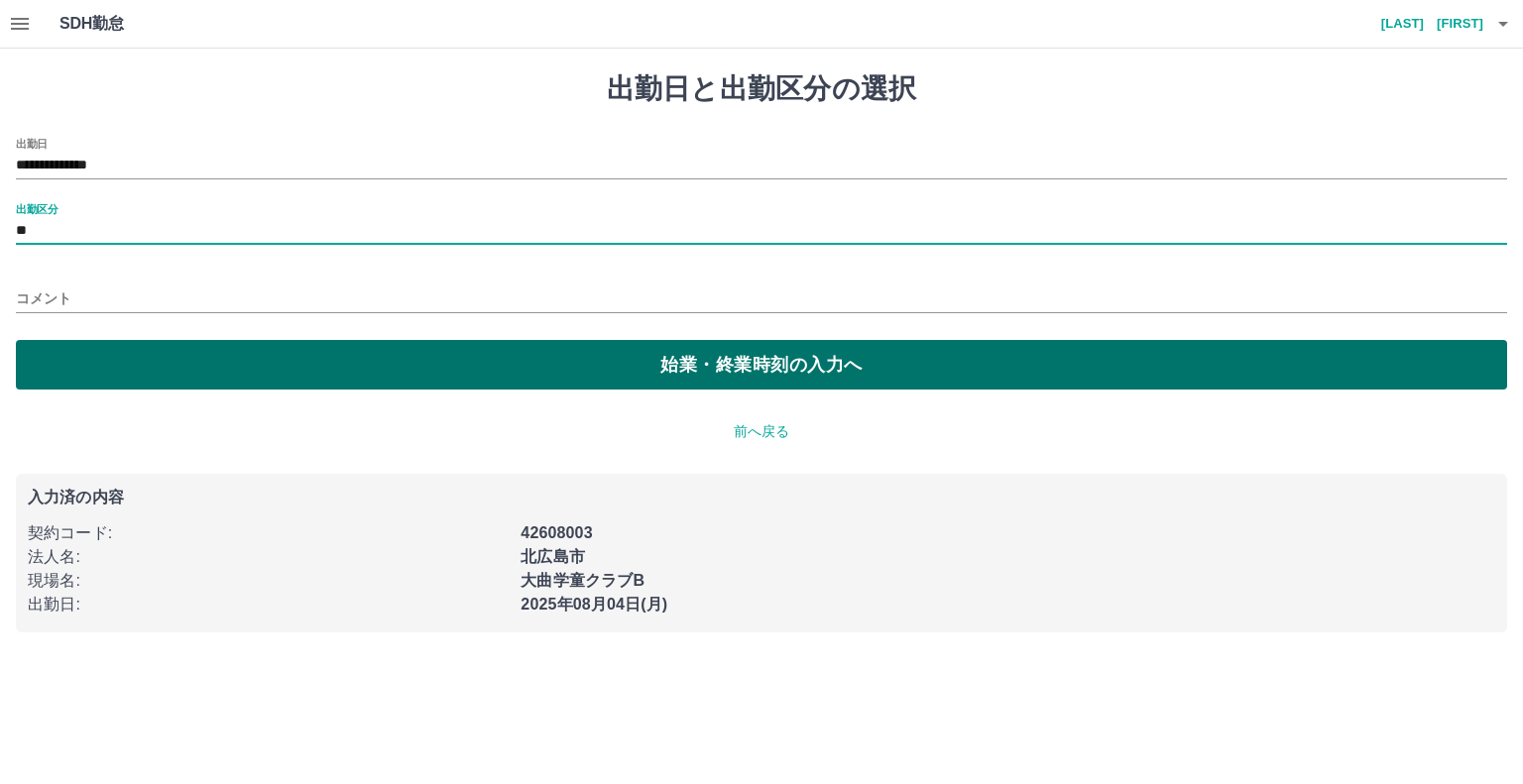 click on "始業・終業時刻の入力へ" at bounding box center (762, 365) 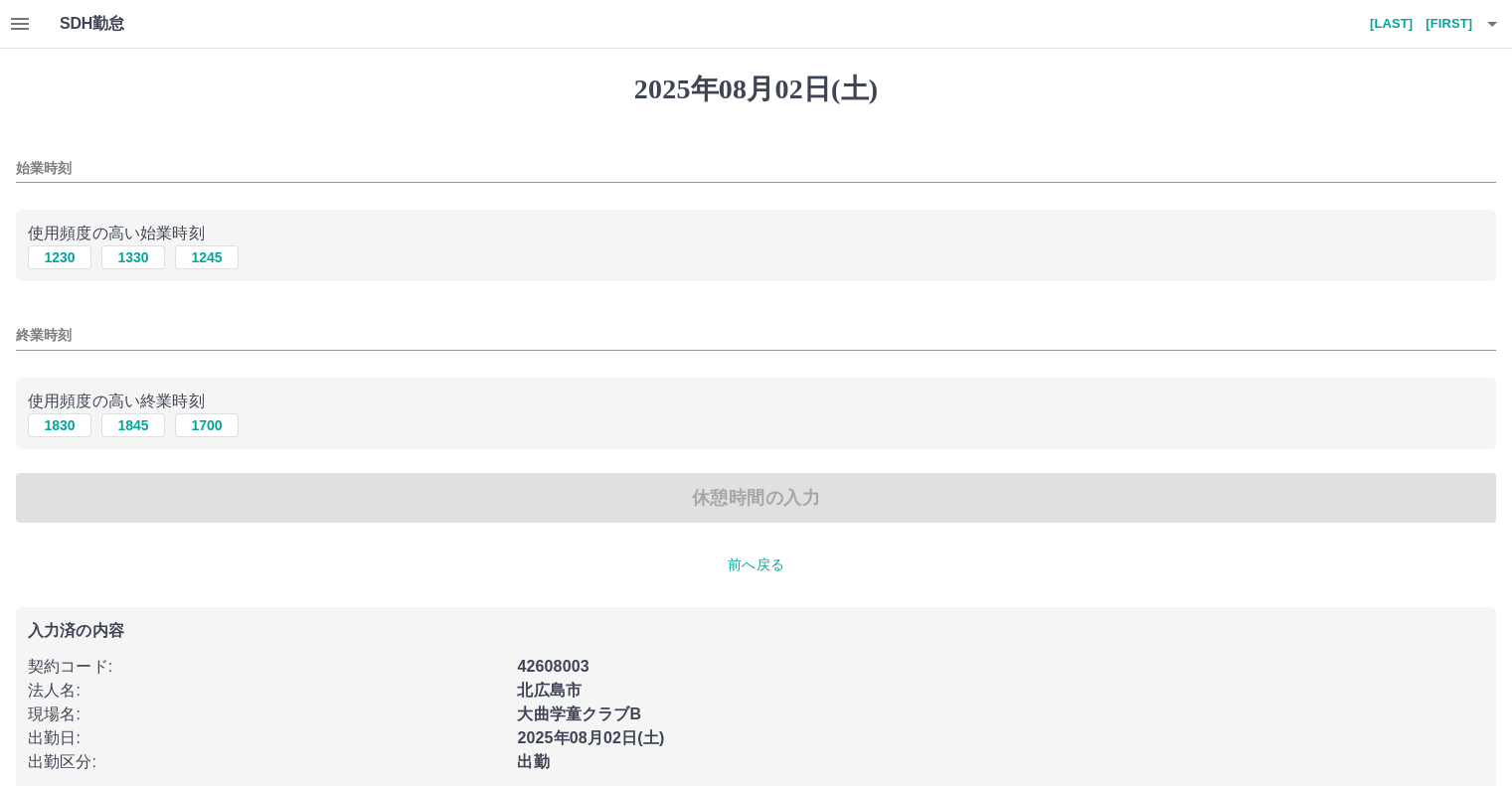 click on "始業時刻" at bounding box center [756, 168] 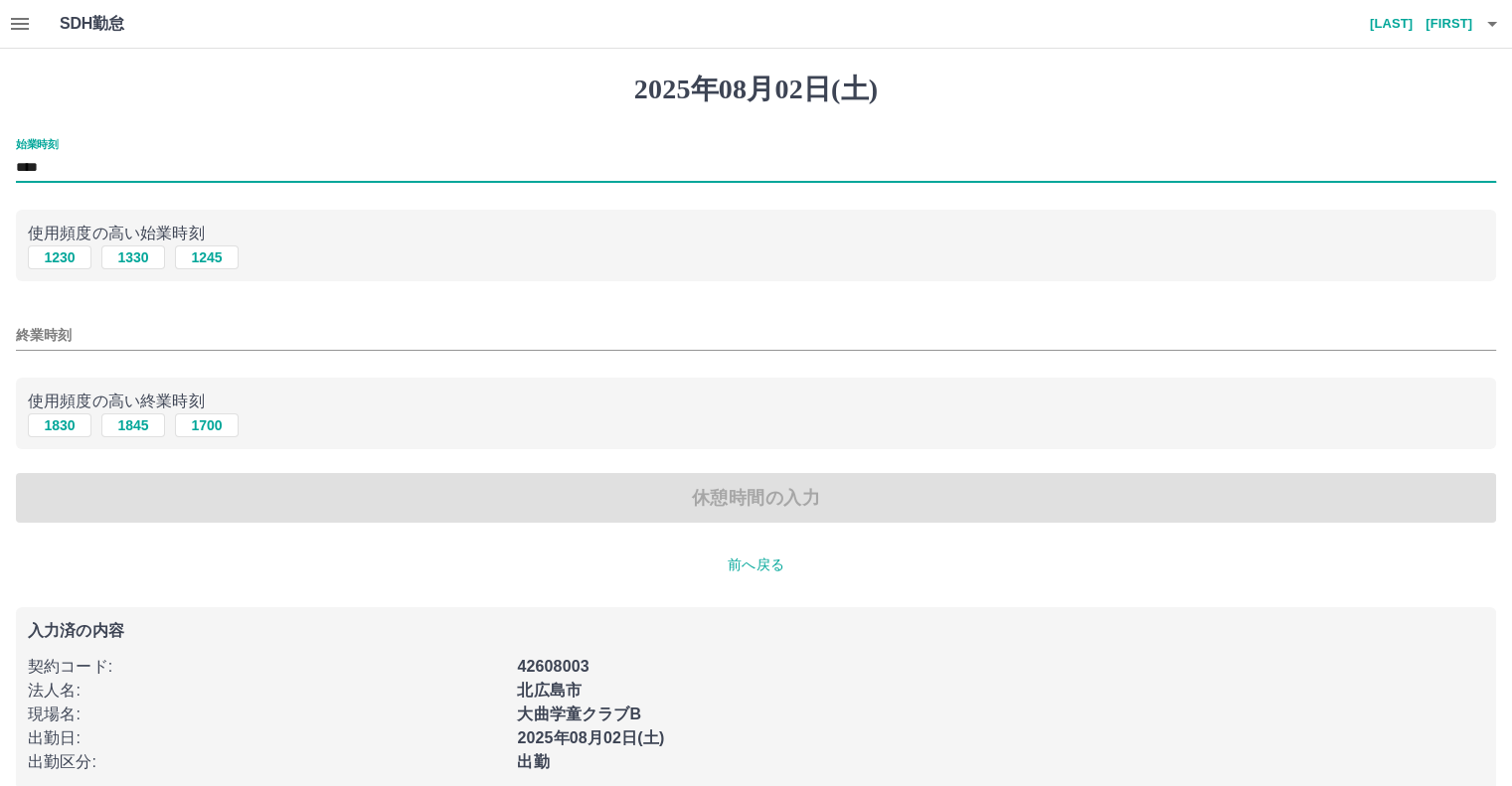 type on "****" 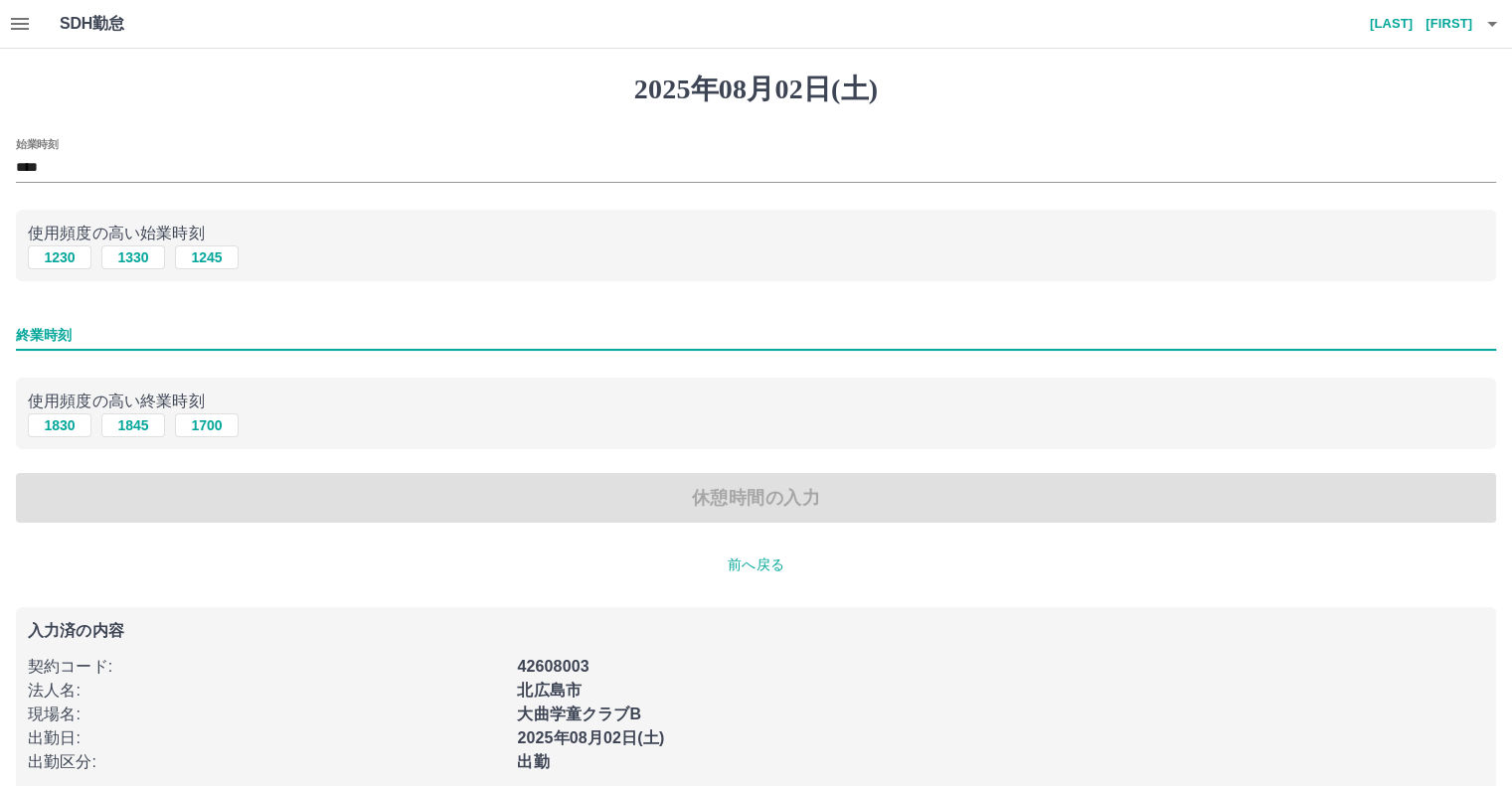 click on "終業時刻" at bounding box center [756, 335] 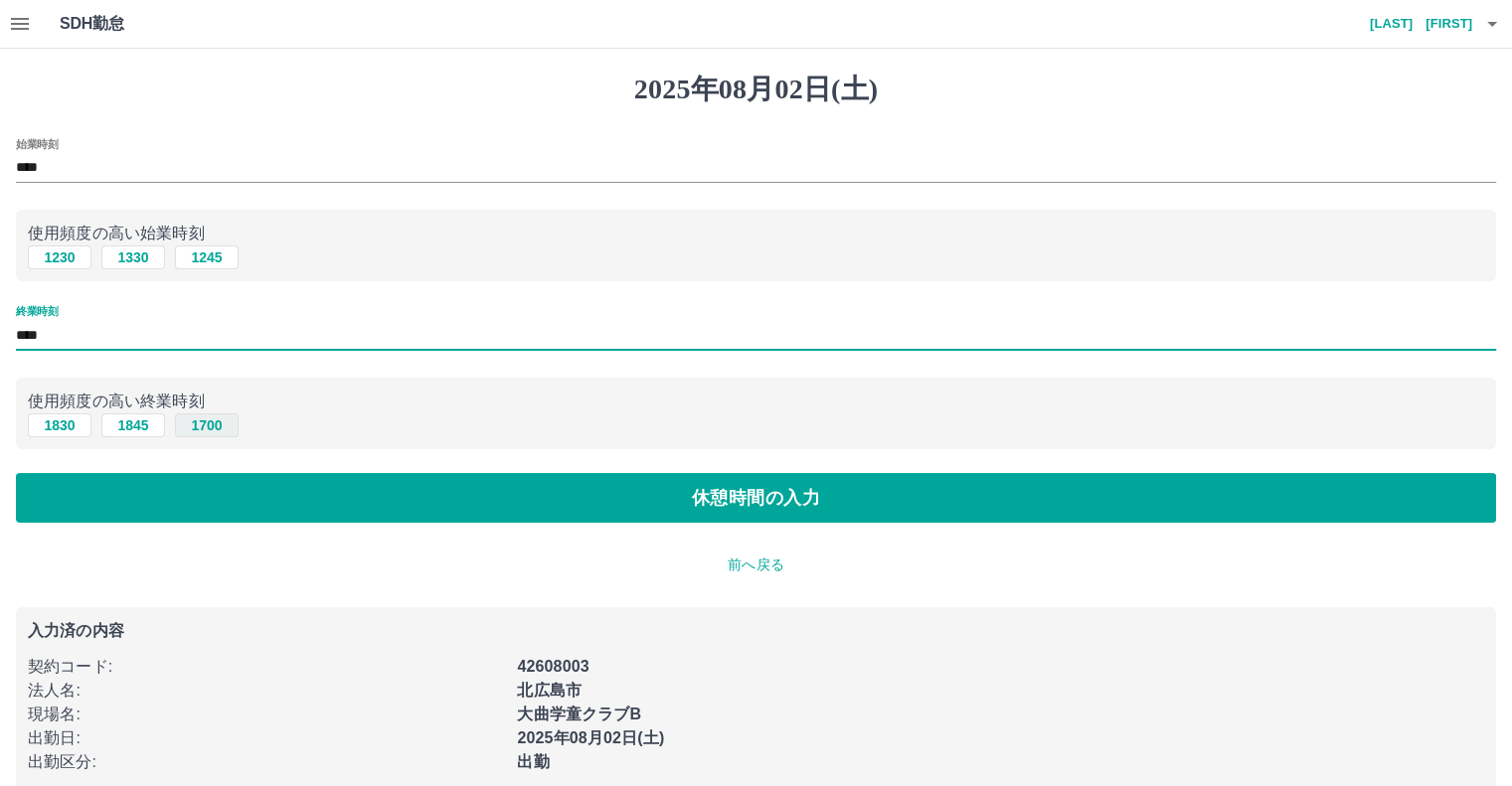 type on "****" 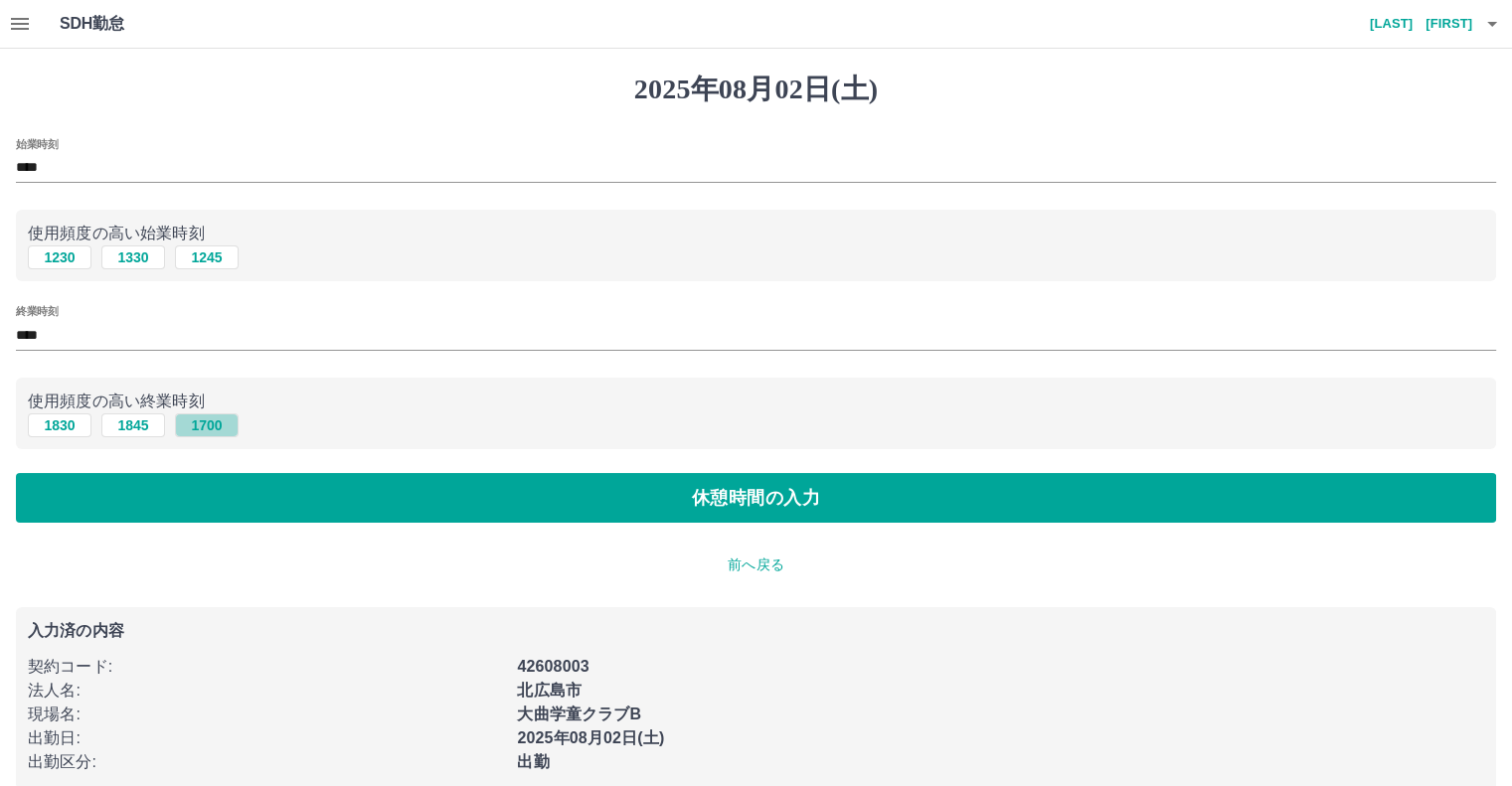 click on "1700" at bounding box center [207, 425] 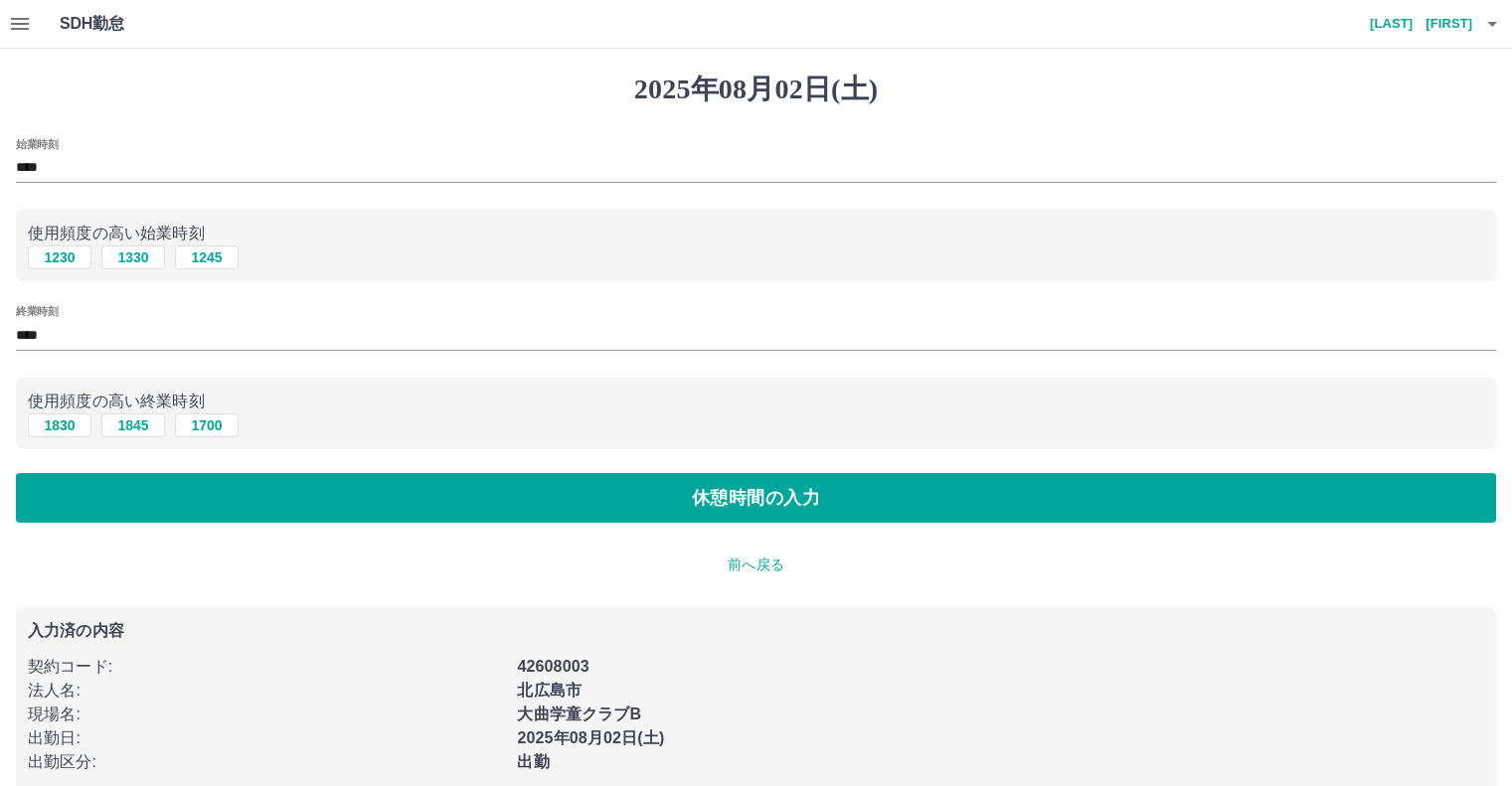 click on "2025年08月02日(土) 始業時刻 **** 使用頻度の高い始業時刻 1230 1330 1245 終業時刻 **** 使用頻度の高い終業時刻 1830 1845 1700 休憩時間の入力 前へ戻る 入力済の内容 契約コード : 42608003 法人名 : 北広島市 現場名 : 大曲学童クラブB 出勤日 : 2025年08月02日(土) 出勤区分 : 出勤" at bounding box center [756, 431] 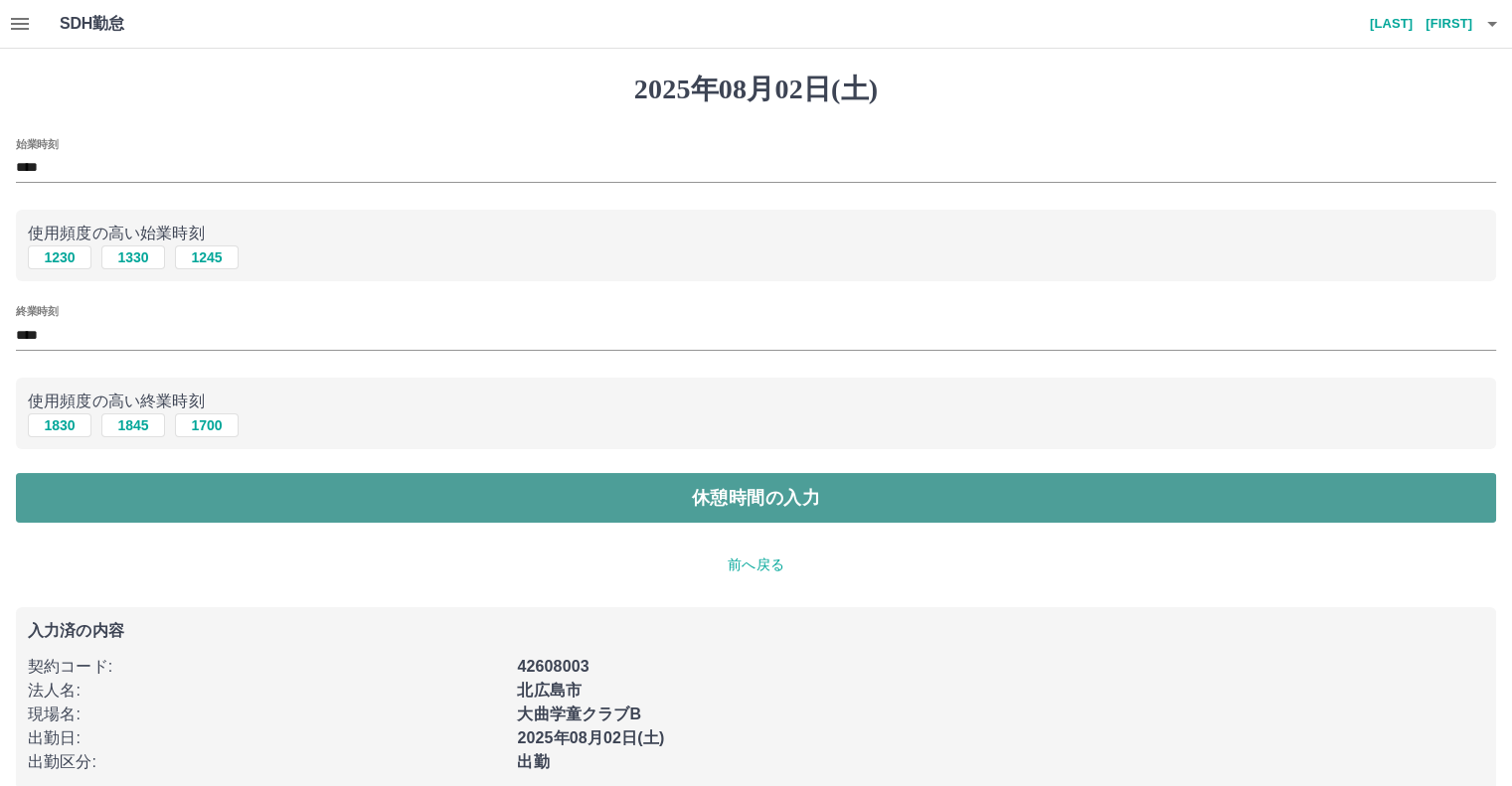 click on "休憩時間の入力" at bounding box center (756, 498) 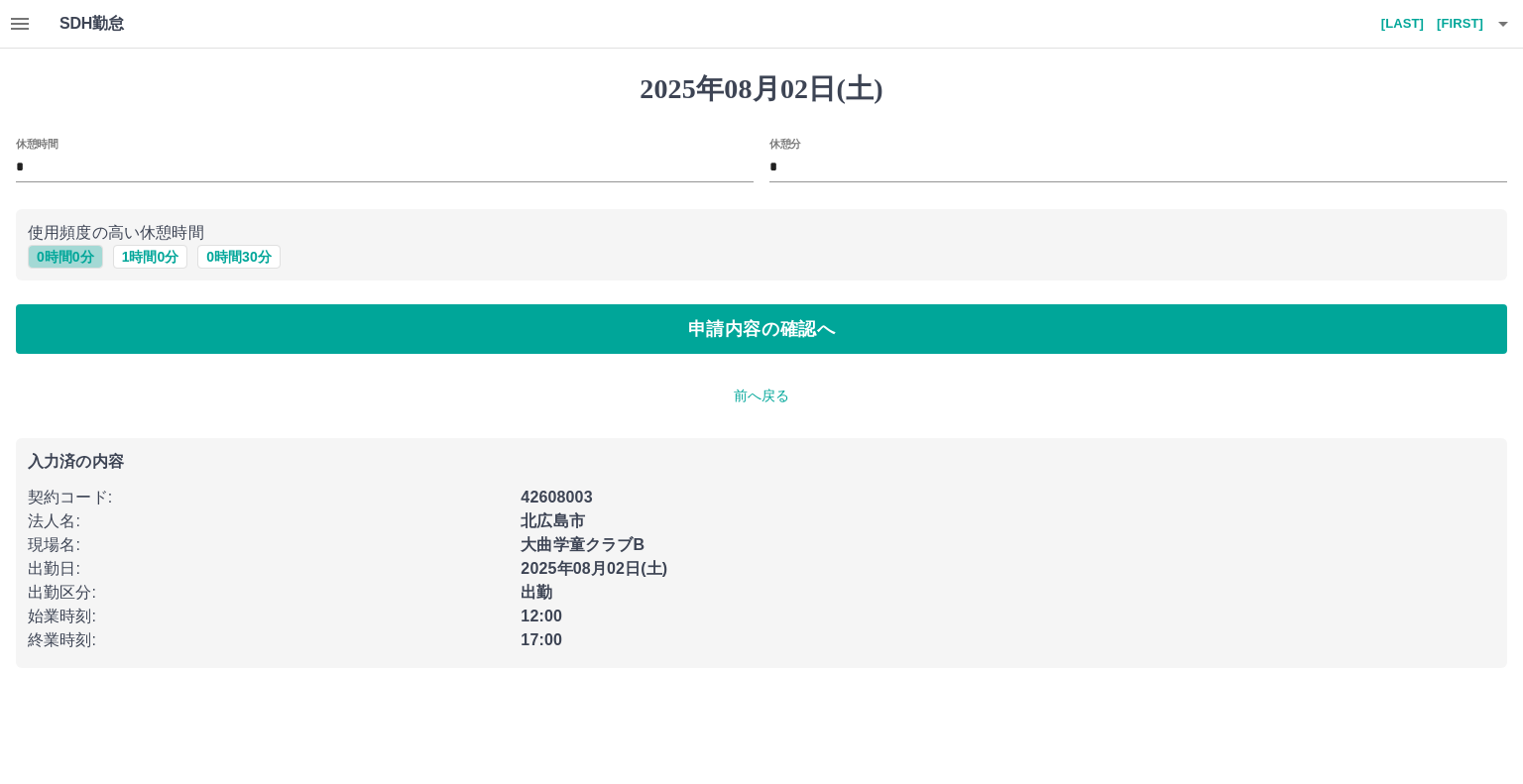 click on "0 時間 0 分" at bounding box center [65, 257] 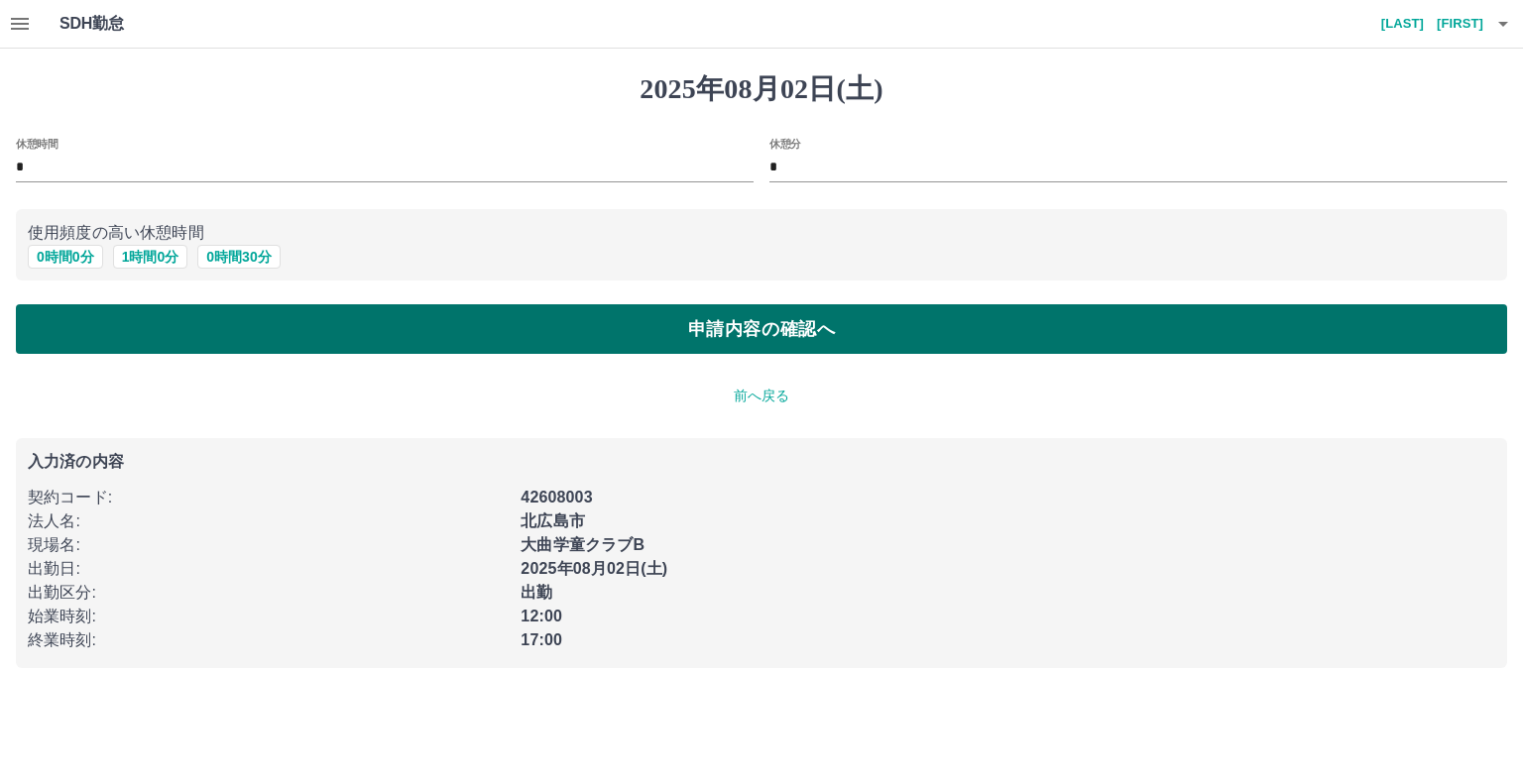 click on "申請内容の確認へ" at bounding box center [762, 329] 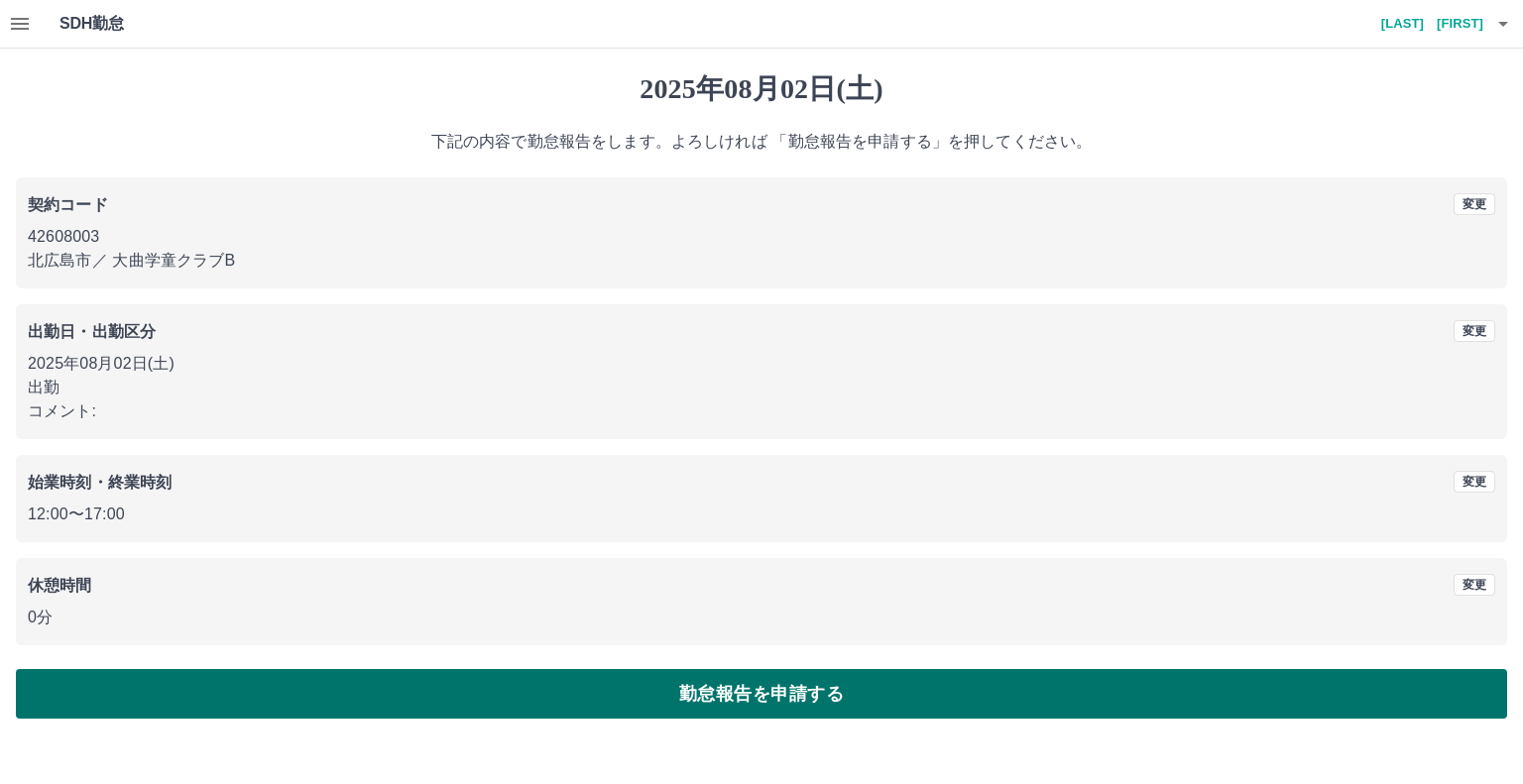 click on "勤怠報告を申請する" at bounding box center (762, 694) 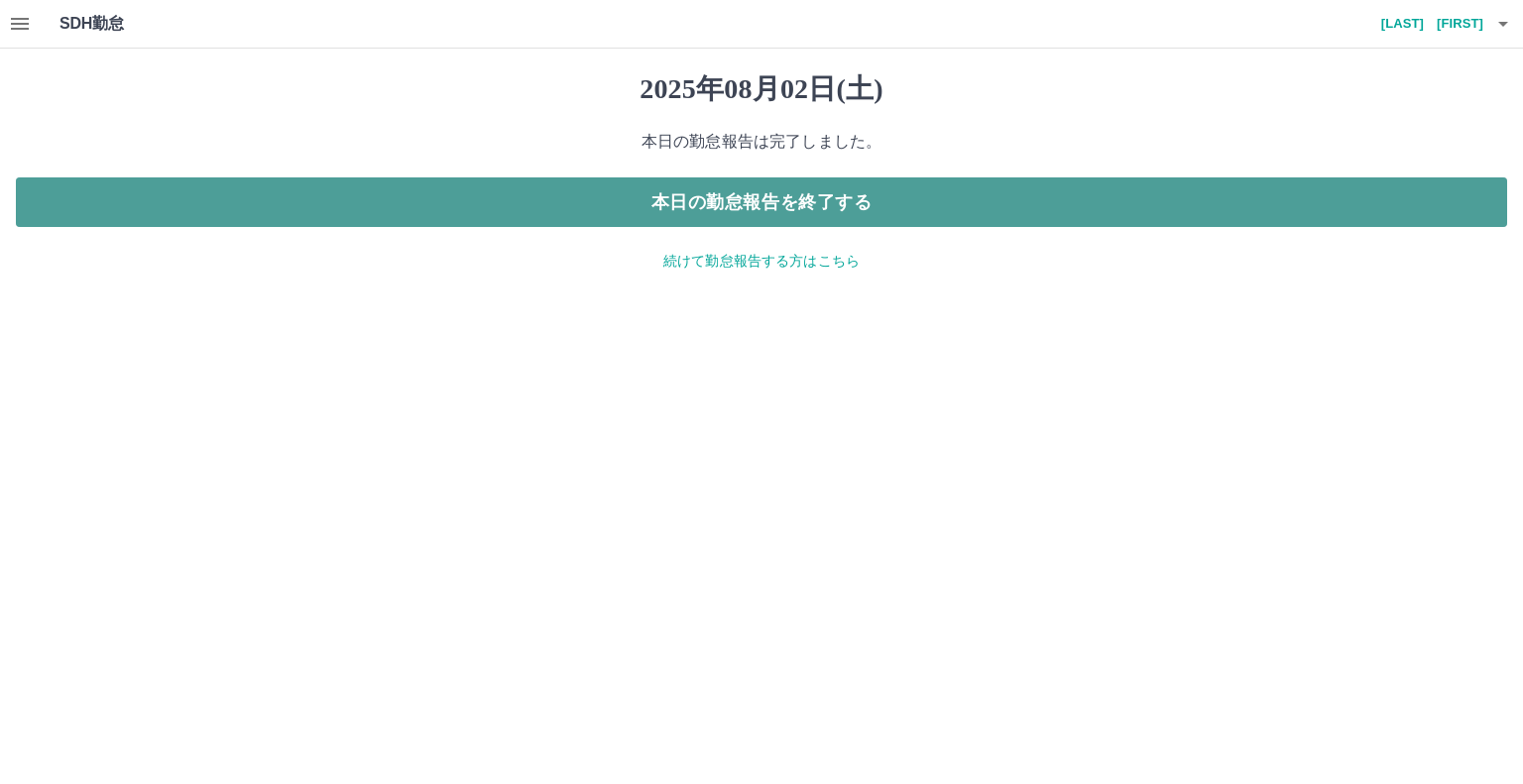 click on "本日の勤怠報告を終了する" at bounding box center [762, 202] 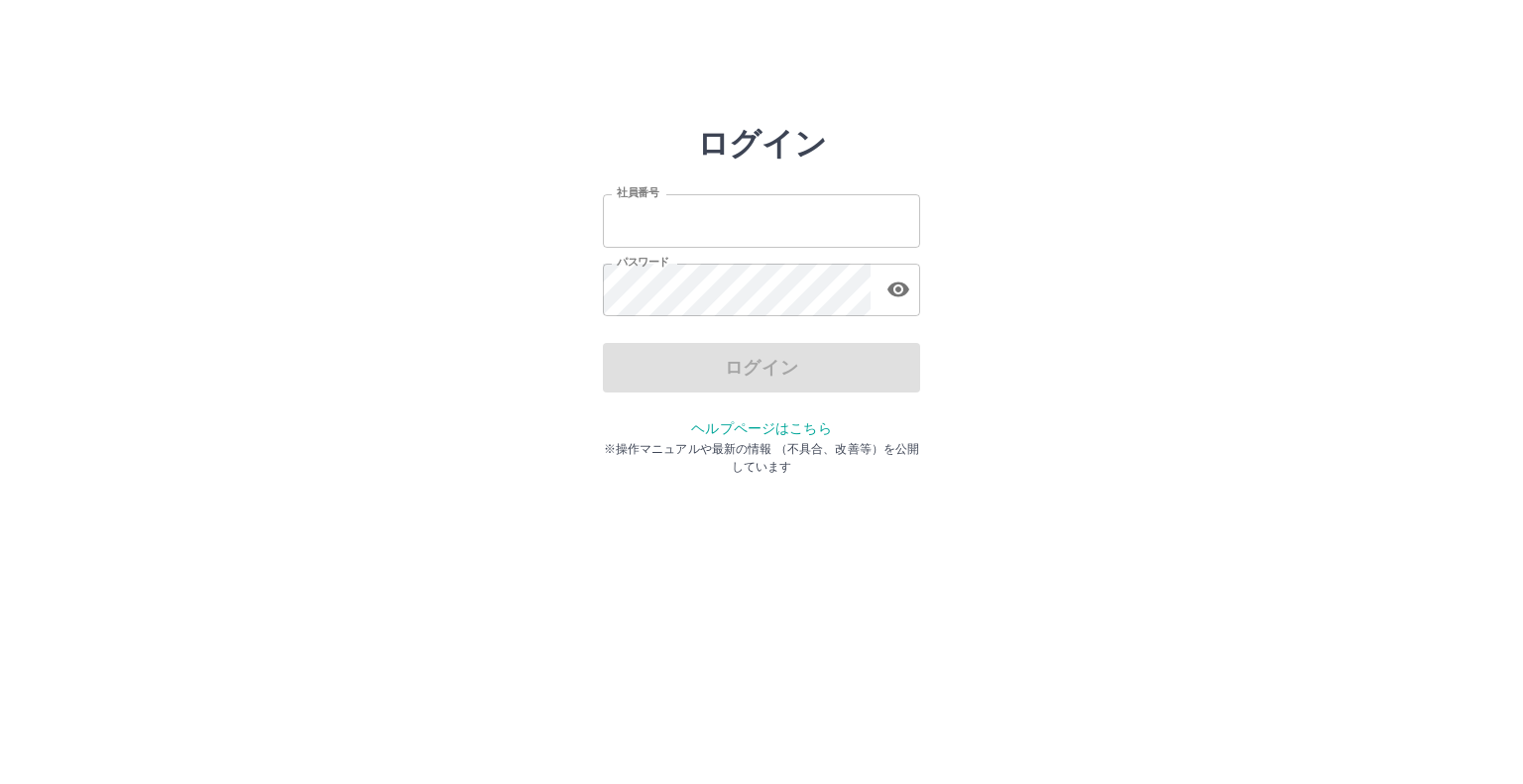 scroll, scrollTop: 0, scrollLeft: 0, axis: both 